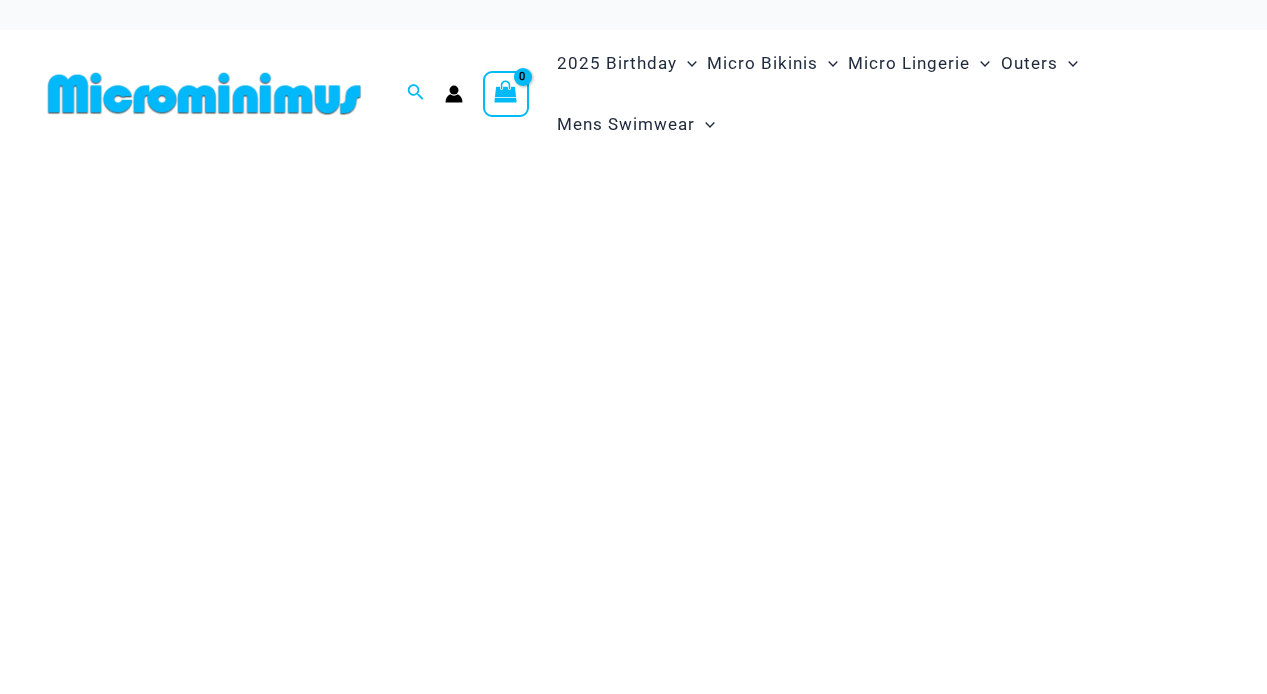 scroll, scrollTop: 0, scrollLeft: 0, axis: both 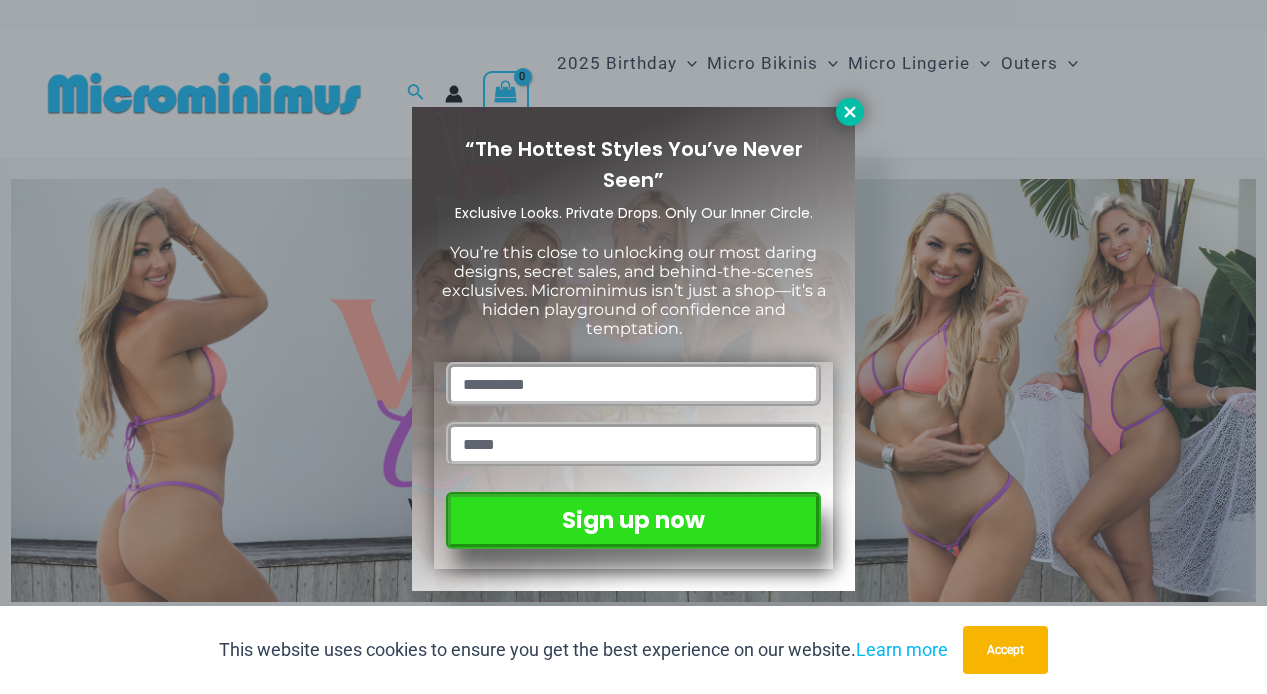 click at bounding box center (850, 112) 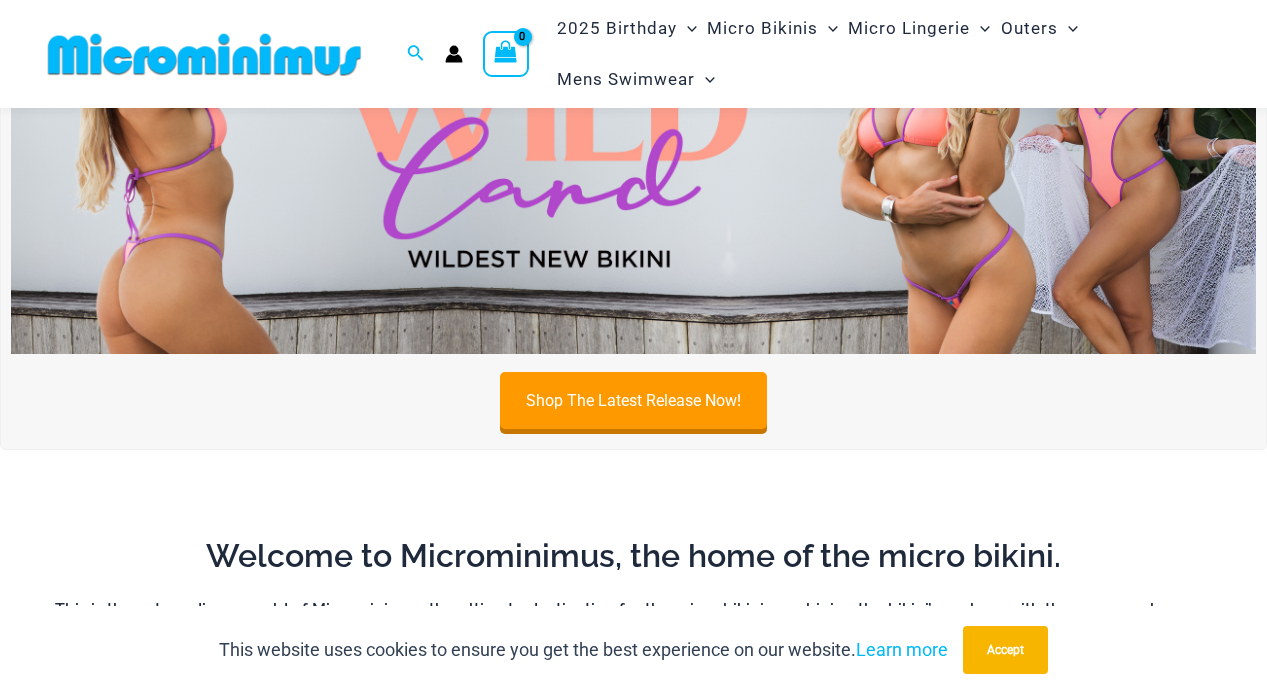 scroll, scrollTop: 0, scrollLeft: 0, axis: both 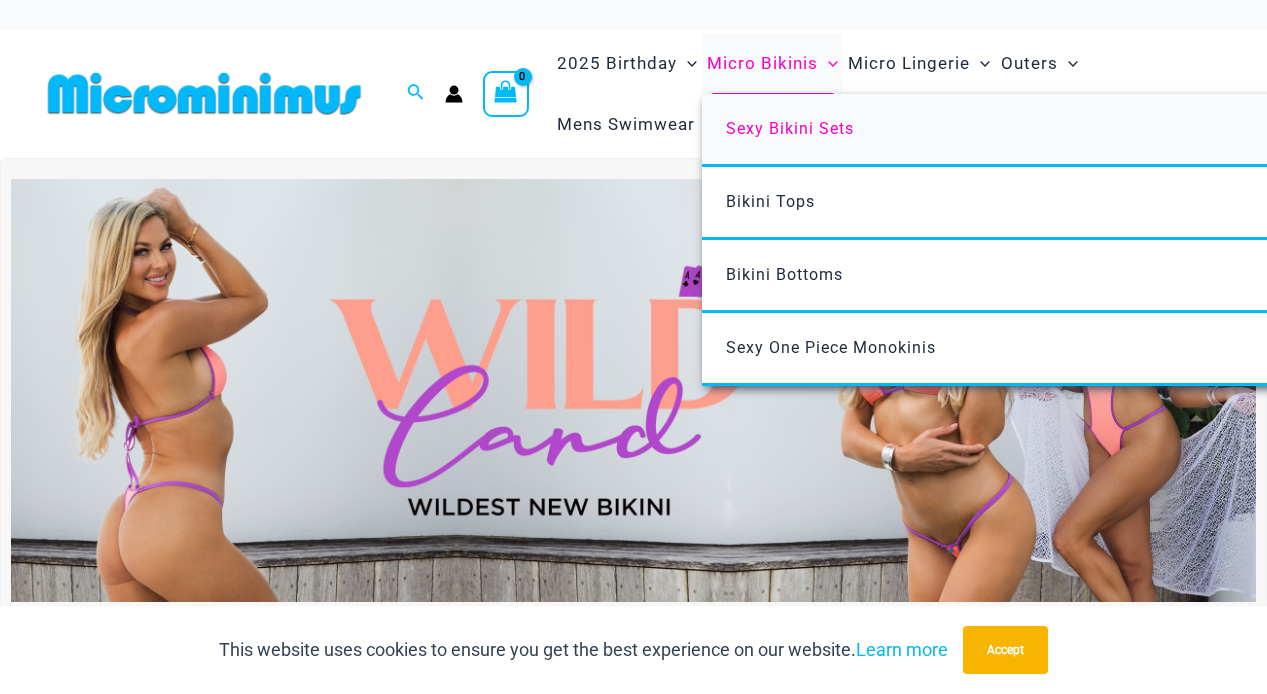 click on "Sexy Bikini Sets" at bounding box center (790, 128) 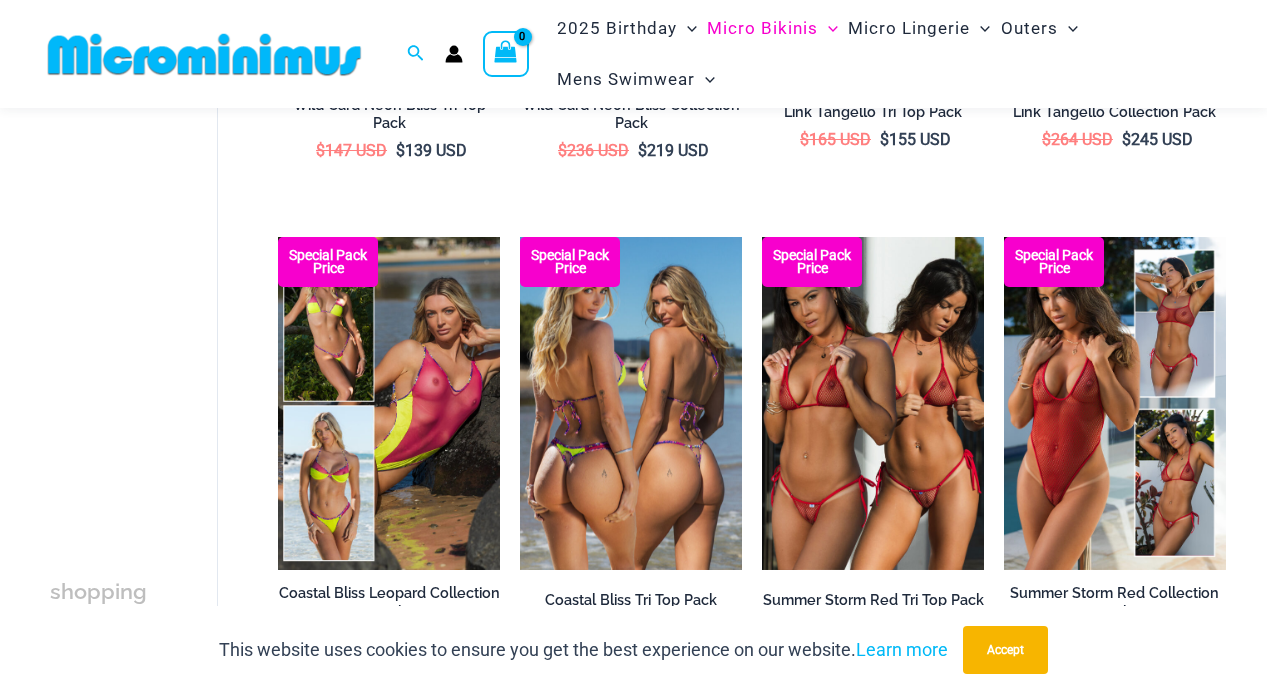 scroll, scrollTop: 0, scrollLeft: 0, axis: both 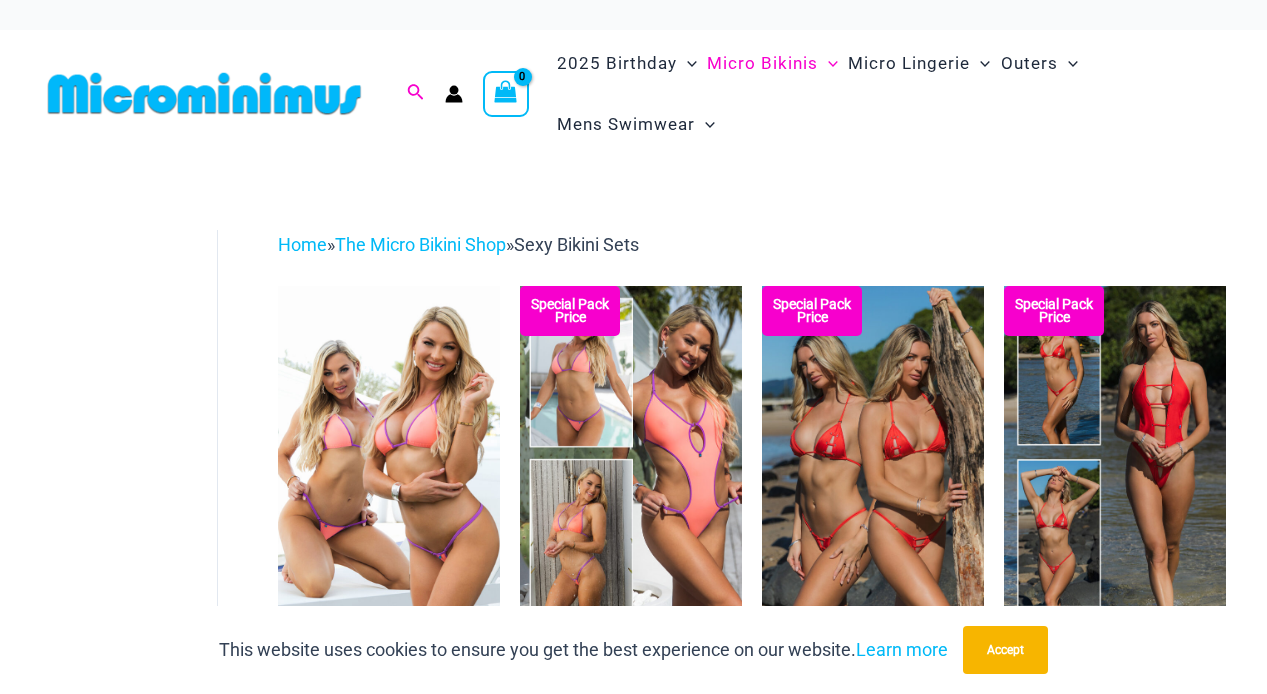 click 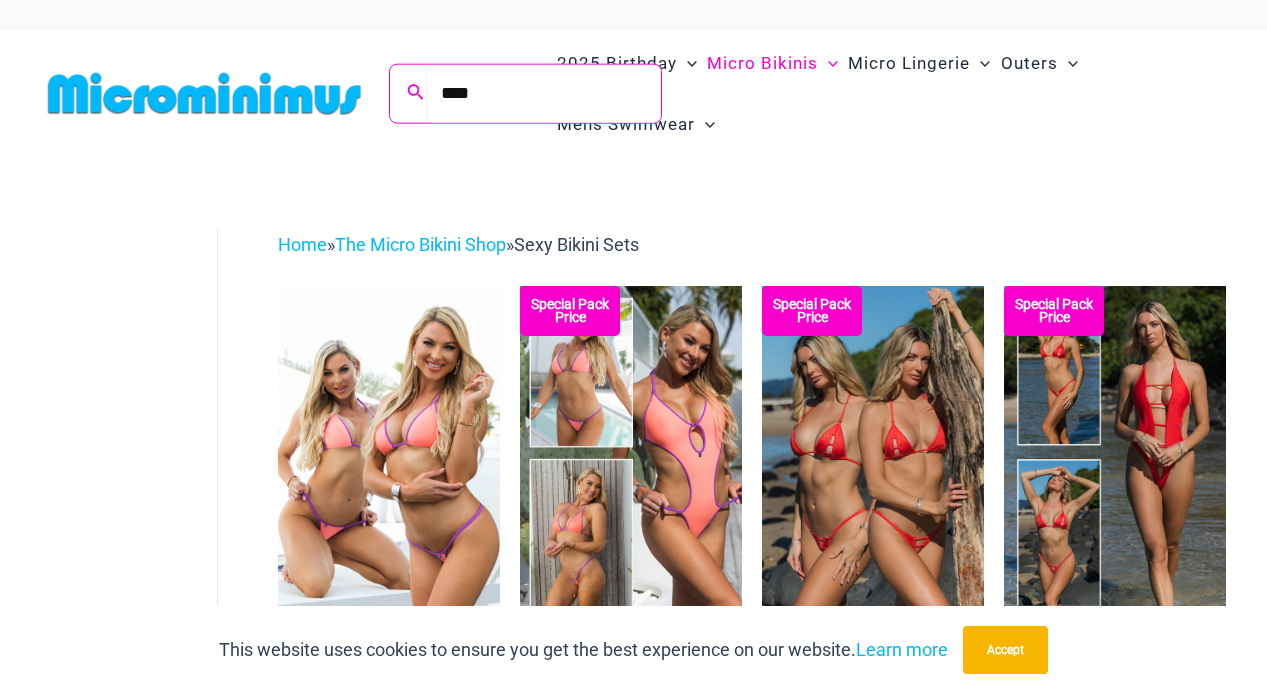type on "****" 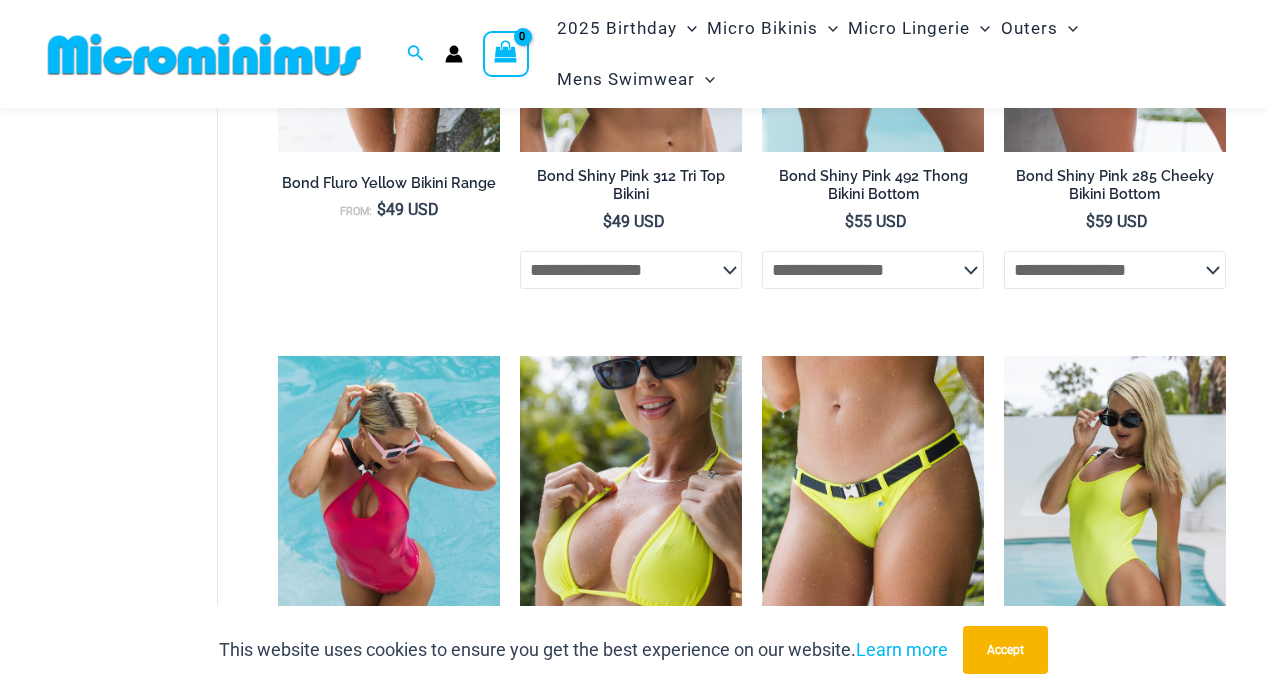scroll, scrollTop: 1731, scrollLeft: 0, axis: vertical 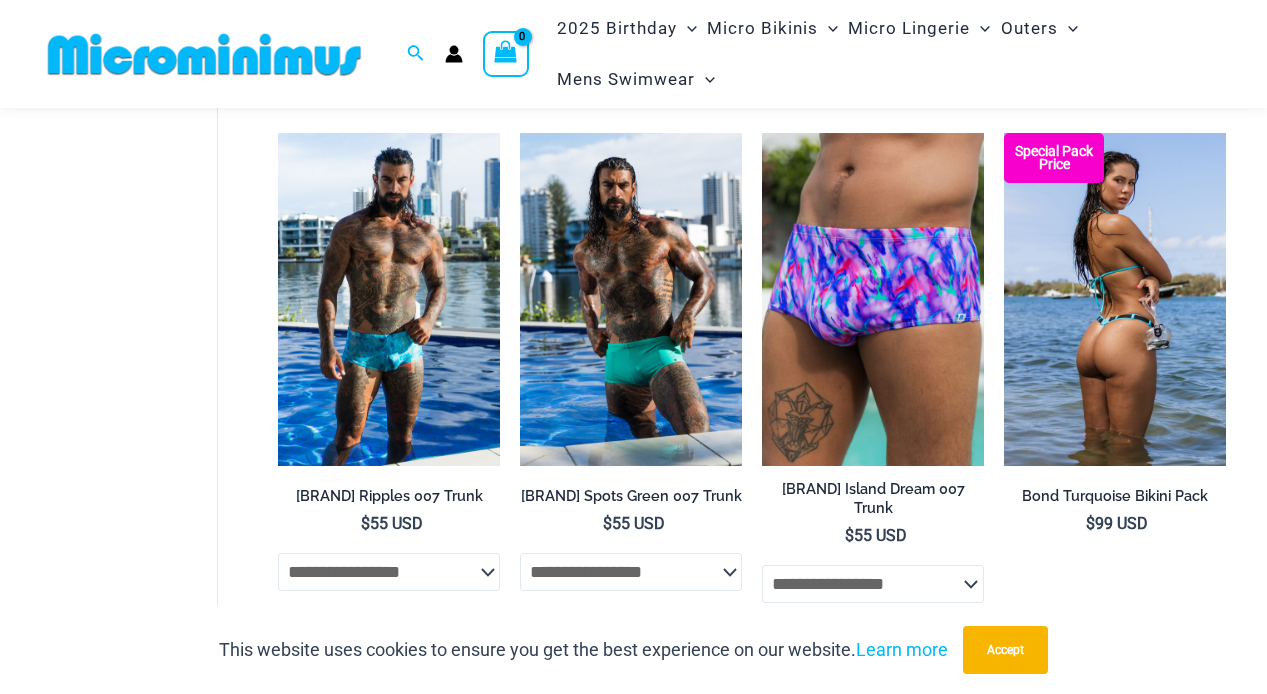 click at bounding box center (1115, 299) 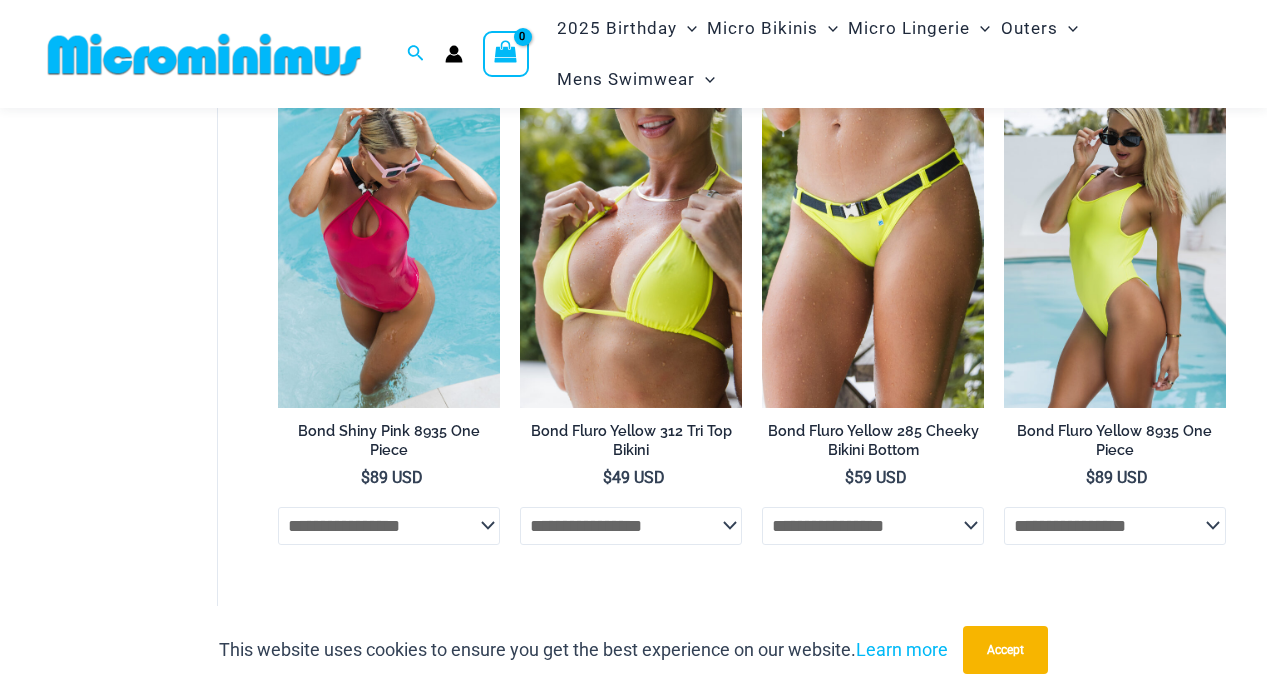 scroll, scrollTop: 1251, scrollLeft: 0, axis: vertical 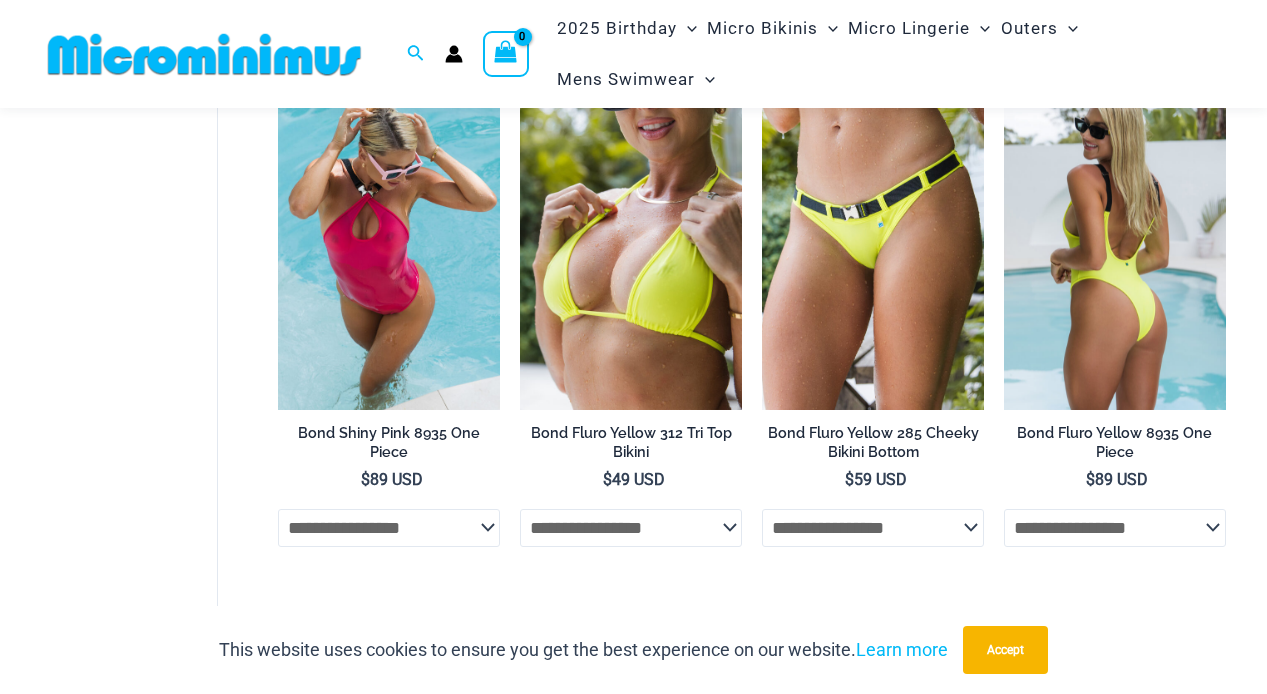 click on "**********" 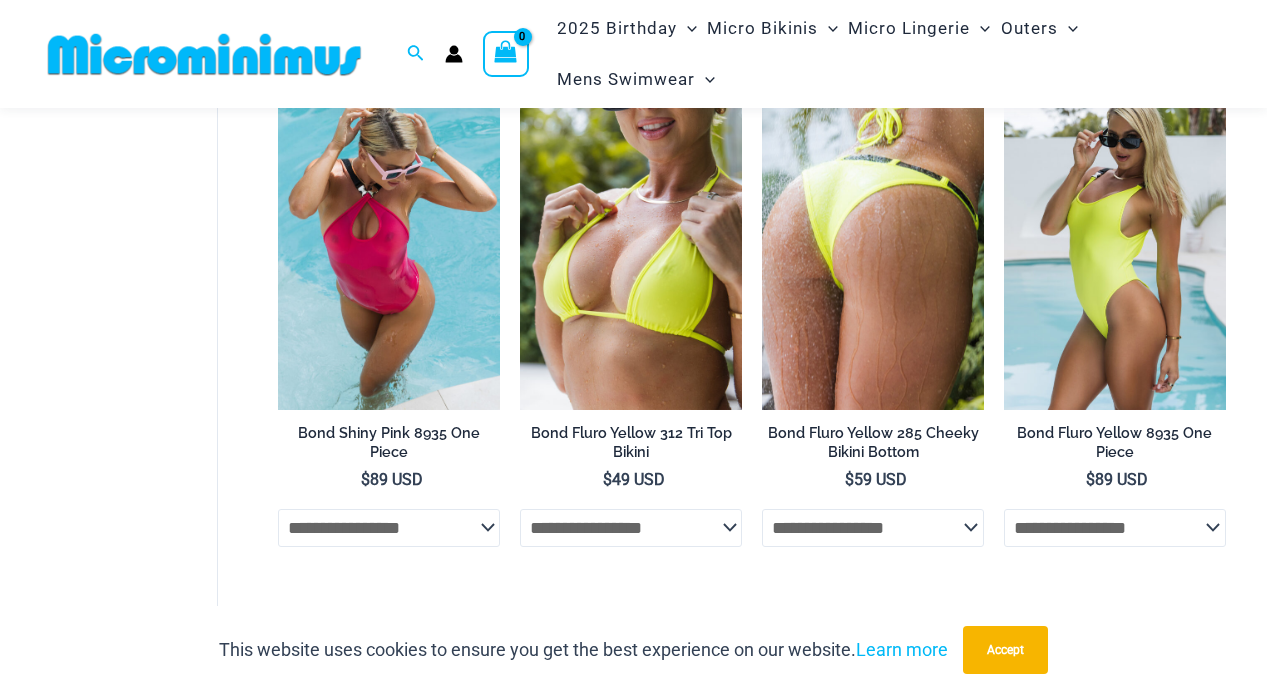 click on "**********" 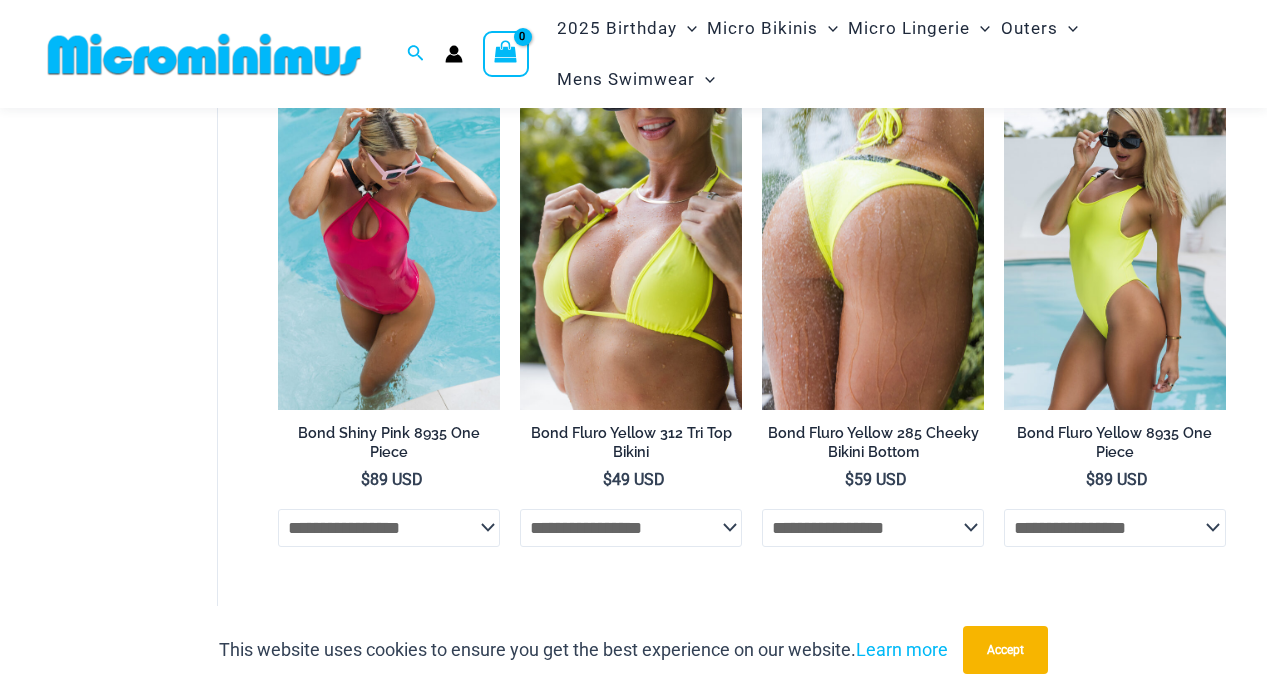 click on "**********" 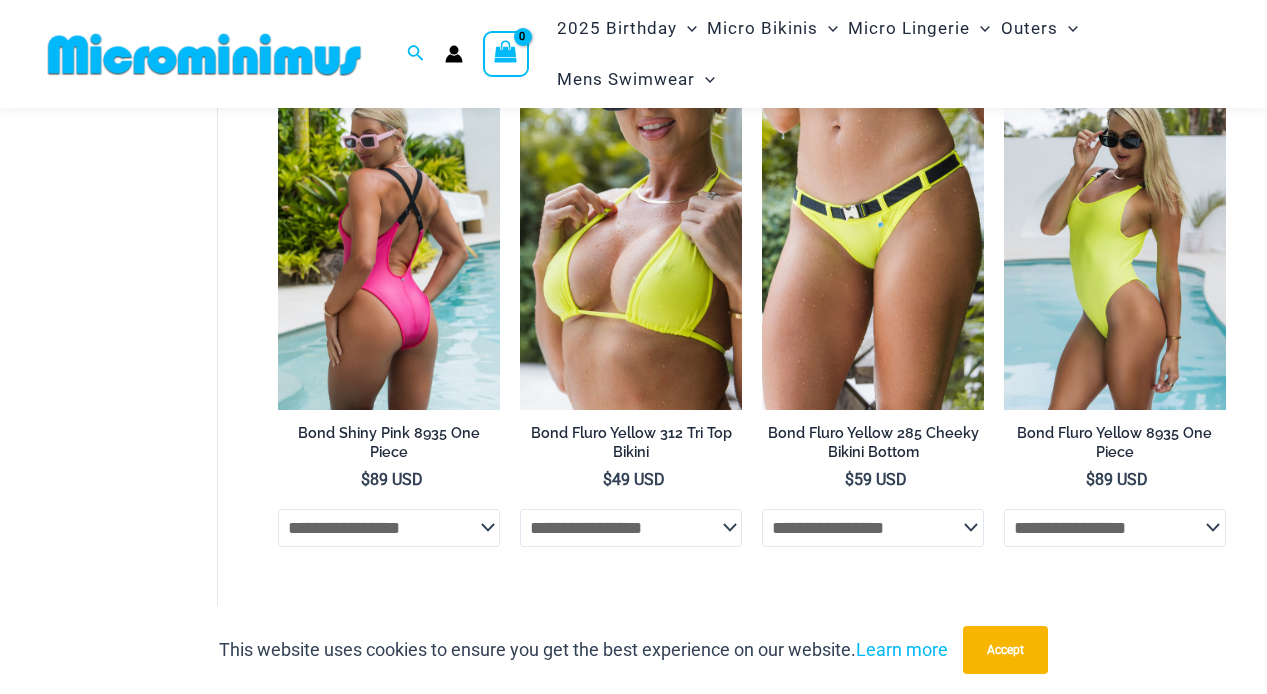 click on "**********" 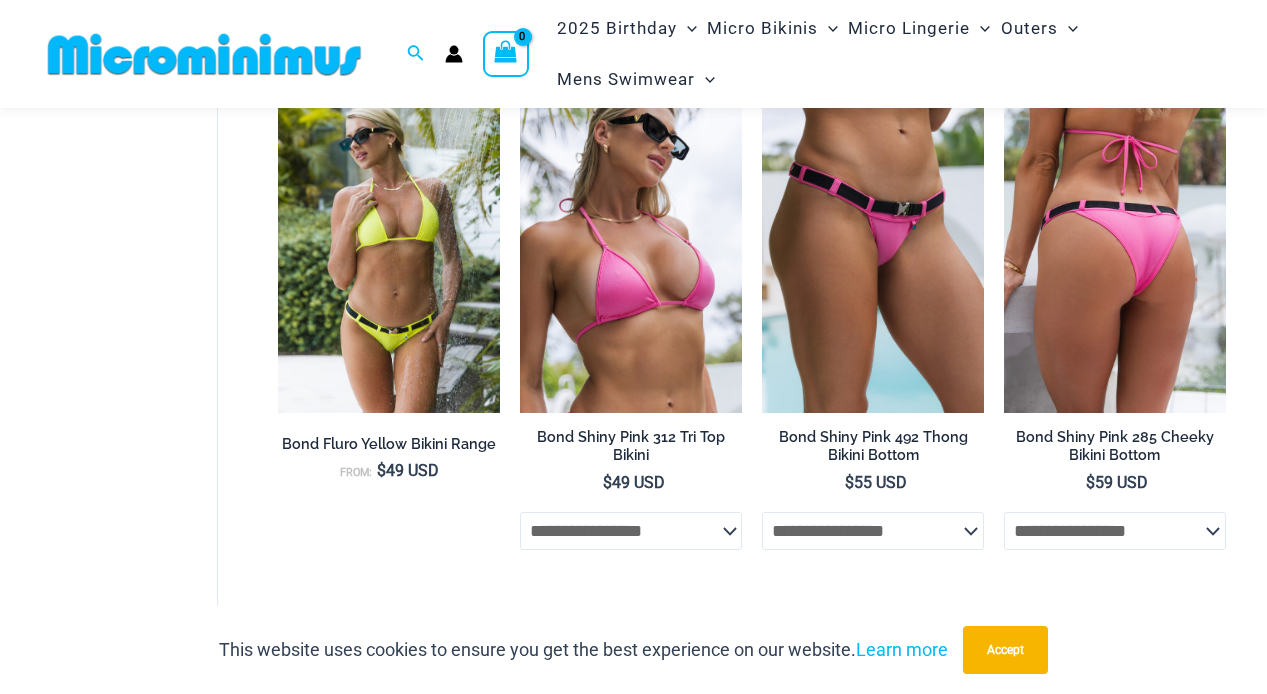 scroll, scrollTop: 744, scrollLeft: 0, axis: vertical 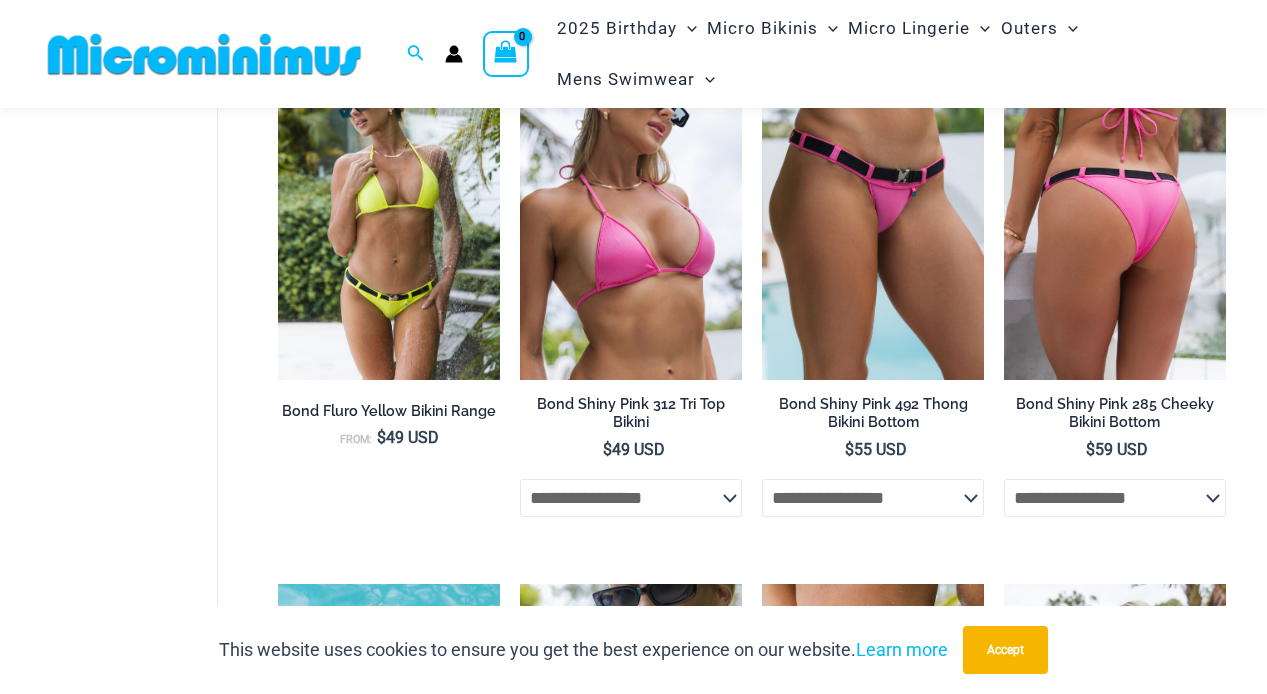click on "**********" 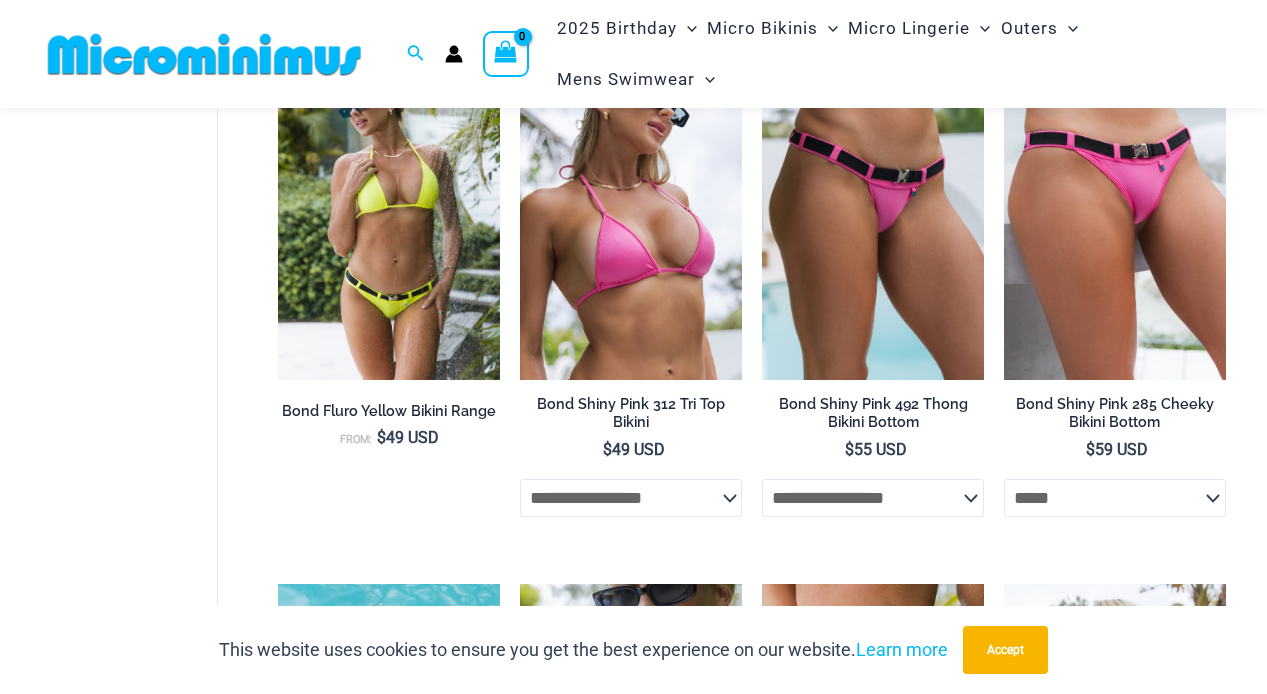 select on "*****" 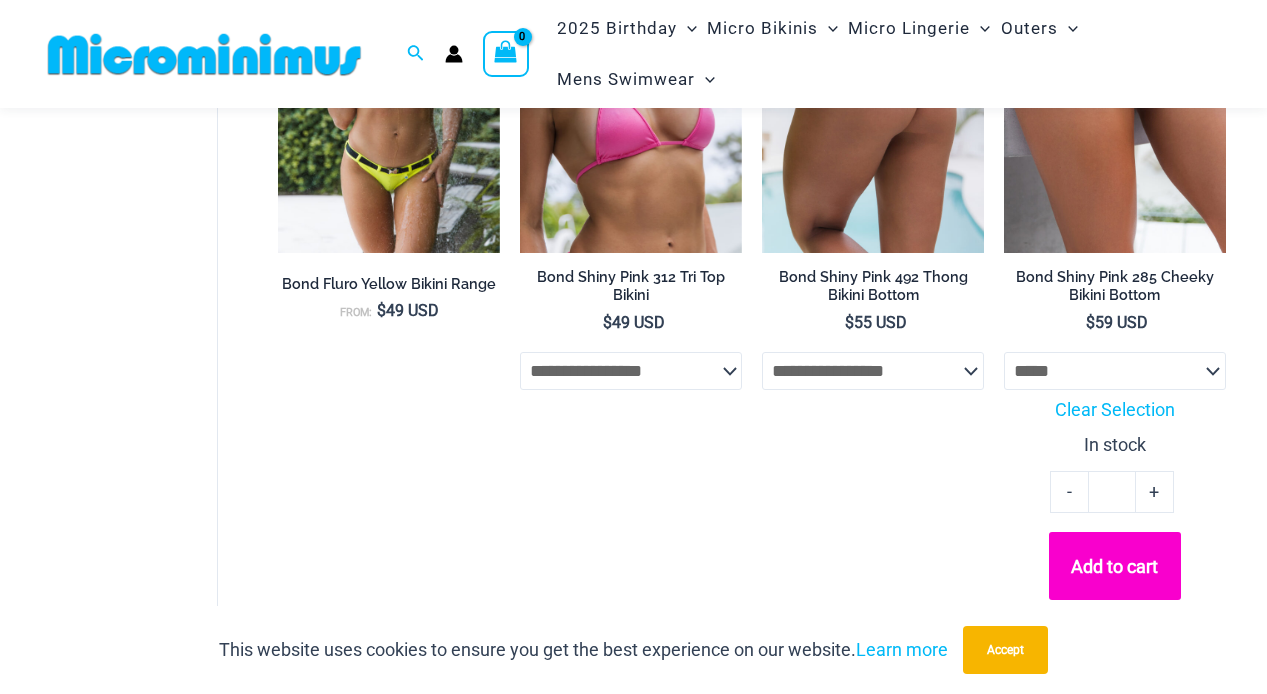 scroll, scrollTop: 875, scrollLeft: 0, axis: vertical 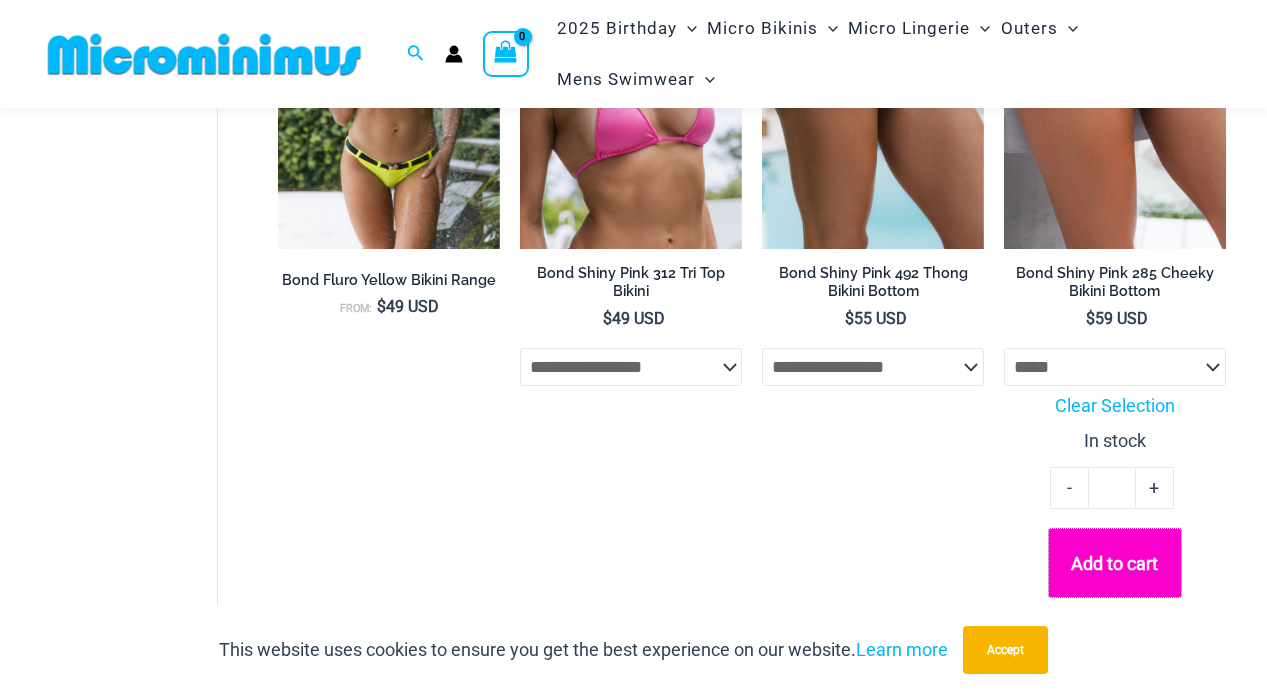 click on "Add to cart" 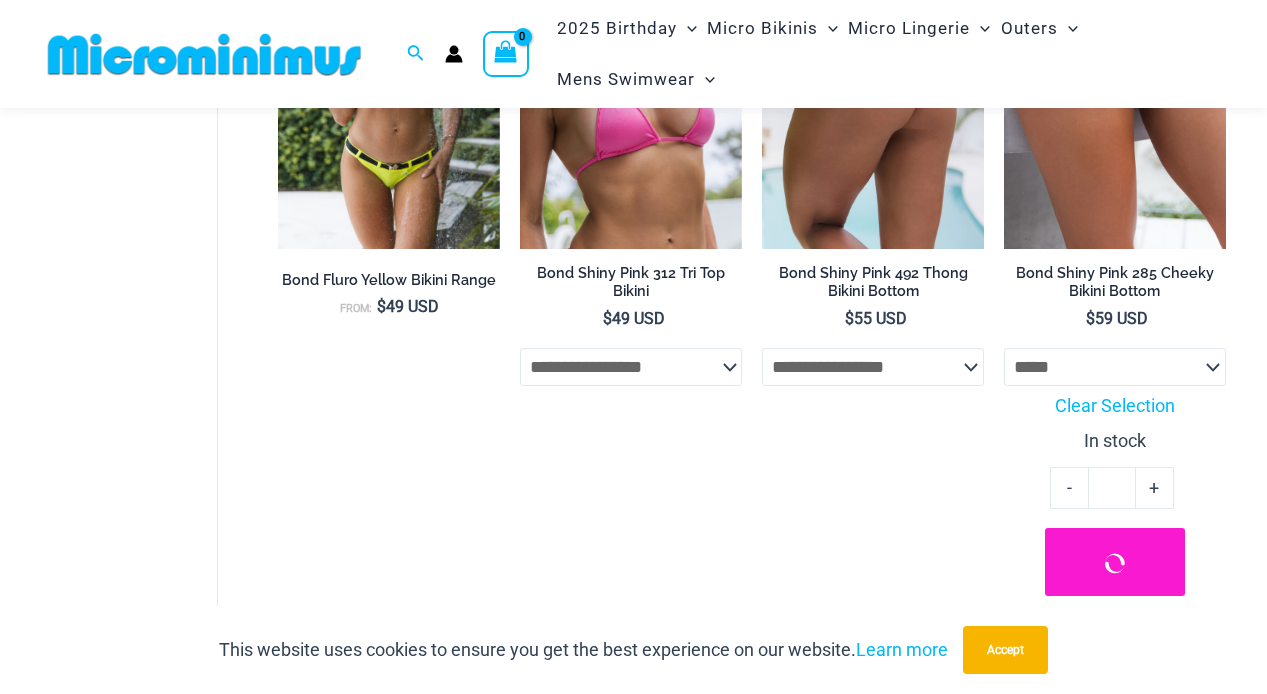 click on "**********" 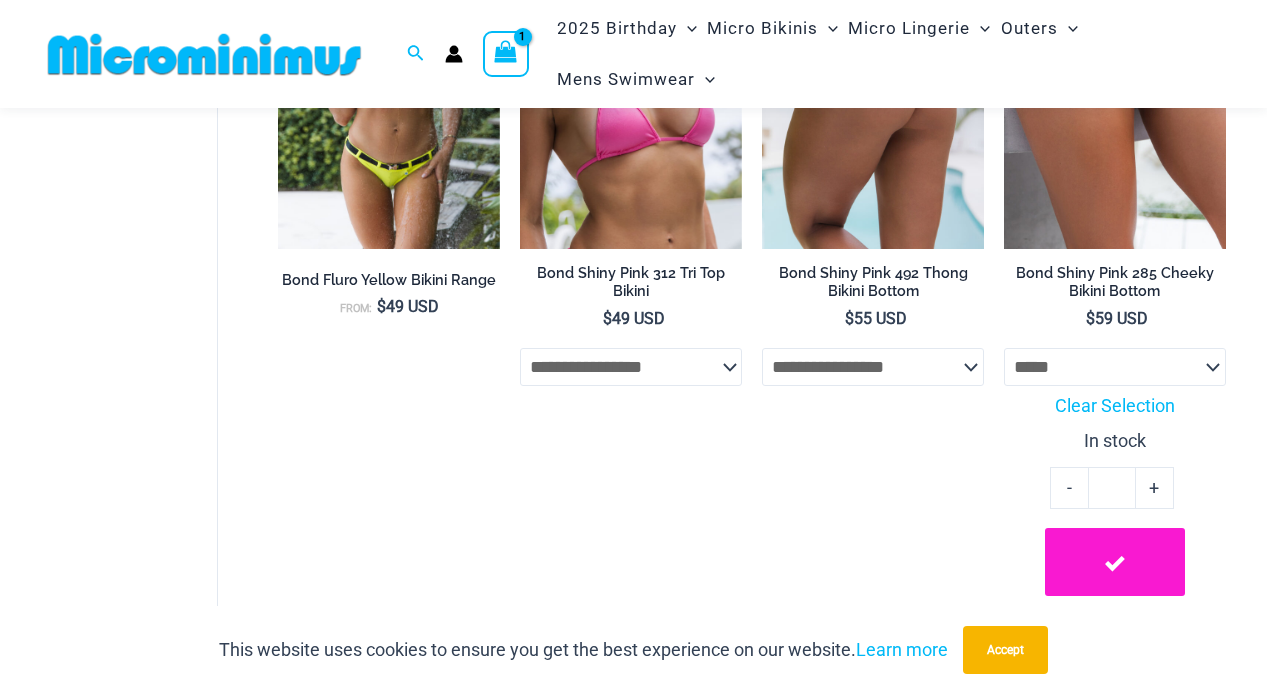 select on "*******" 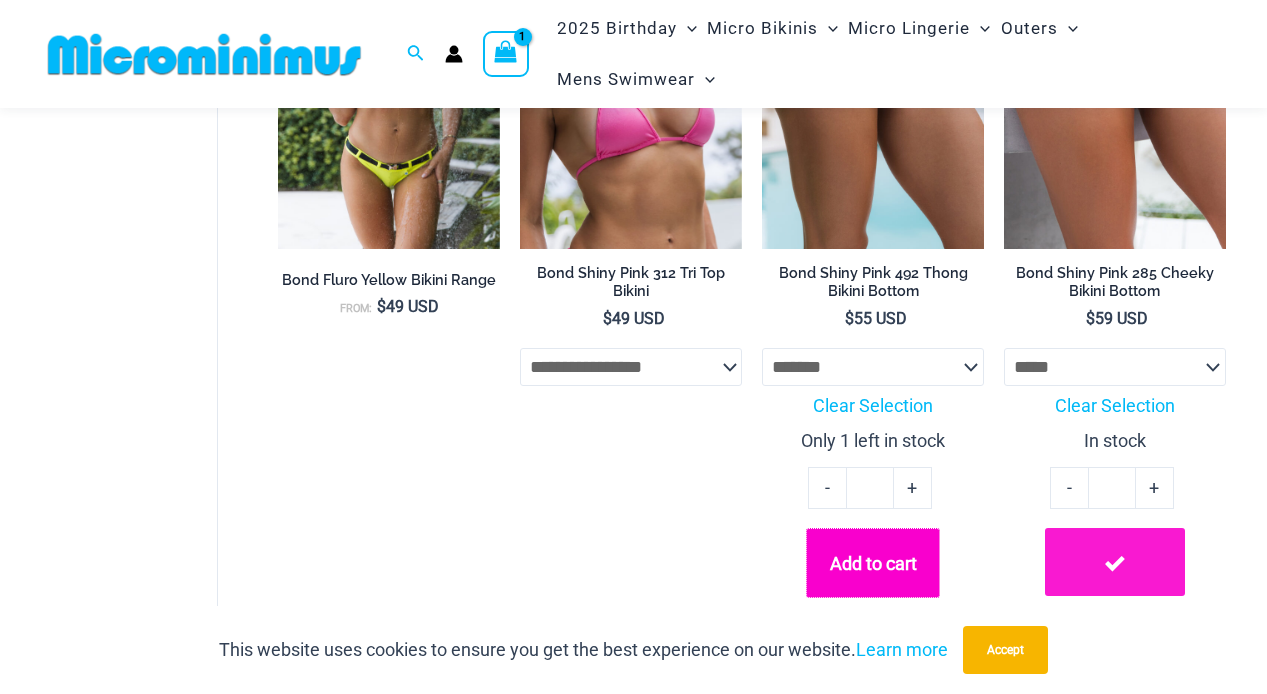 click on "Add to cart" 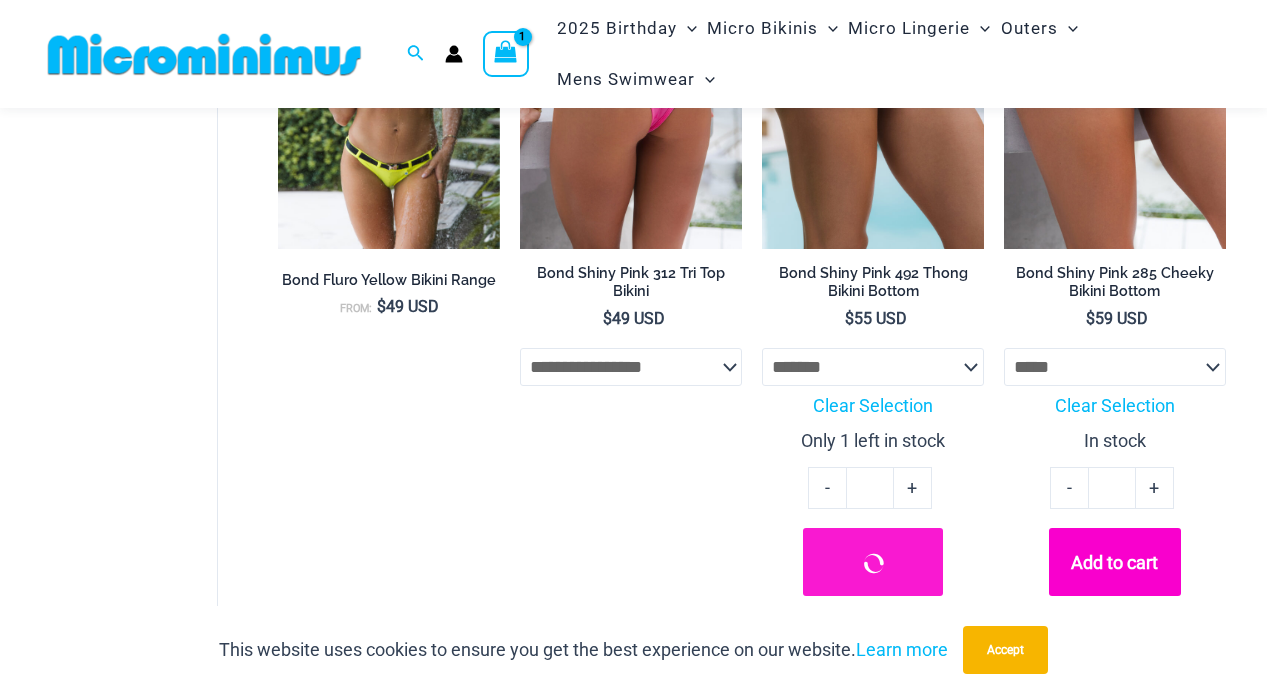click on "**********" 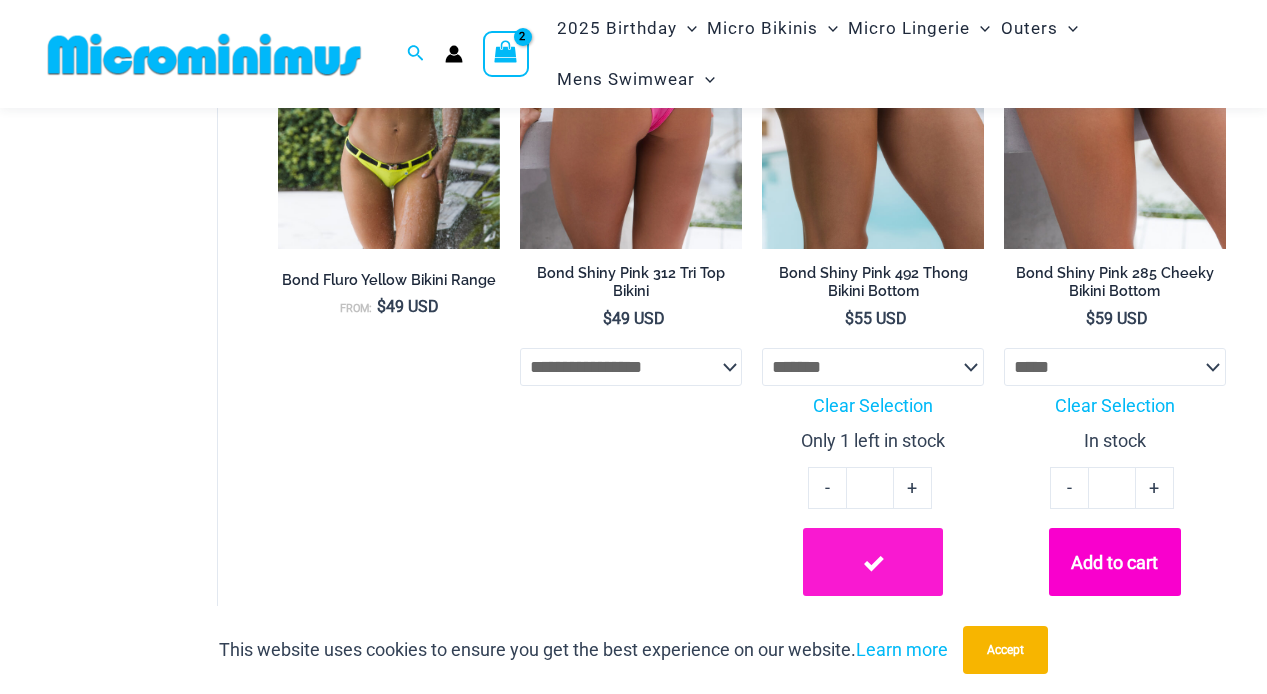 select on "********" 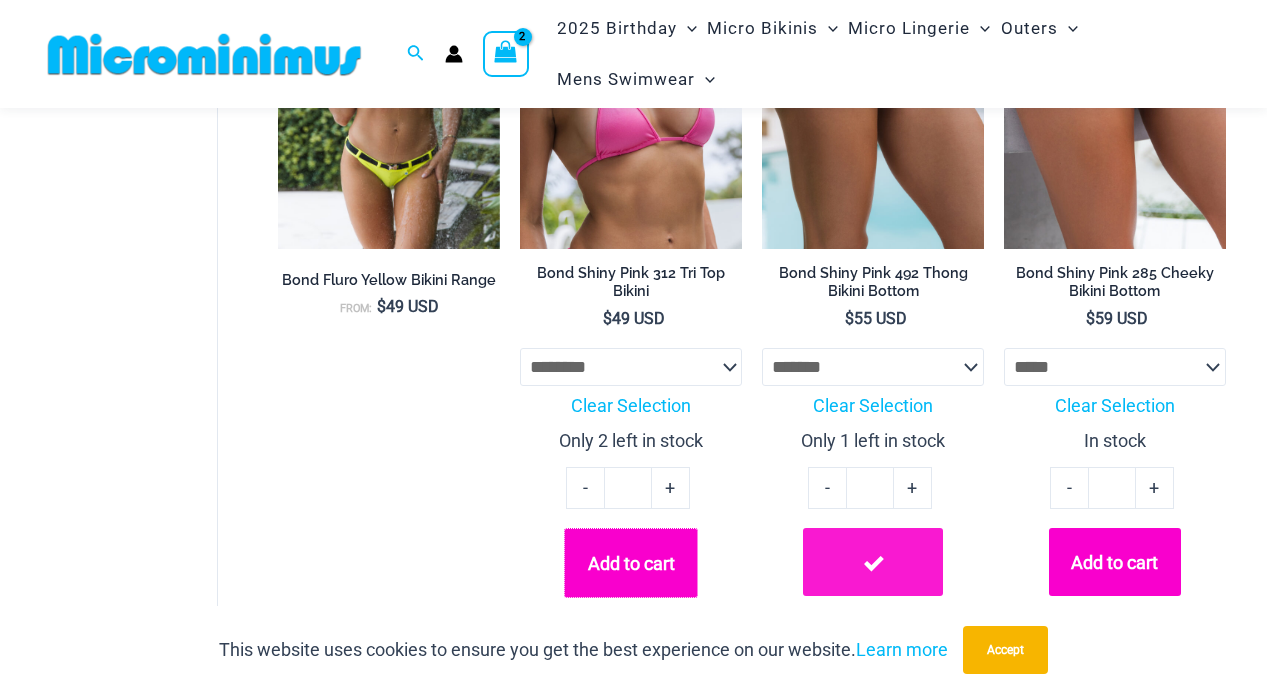 click on "Add to cart" 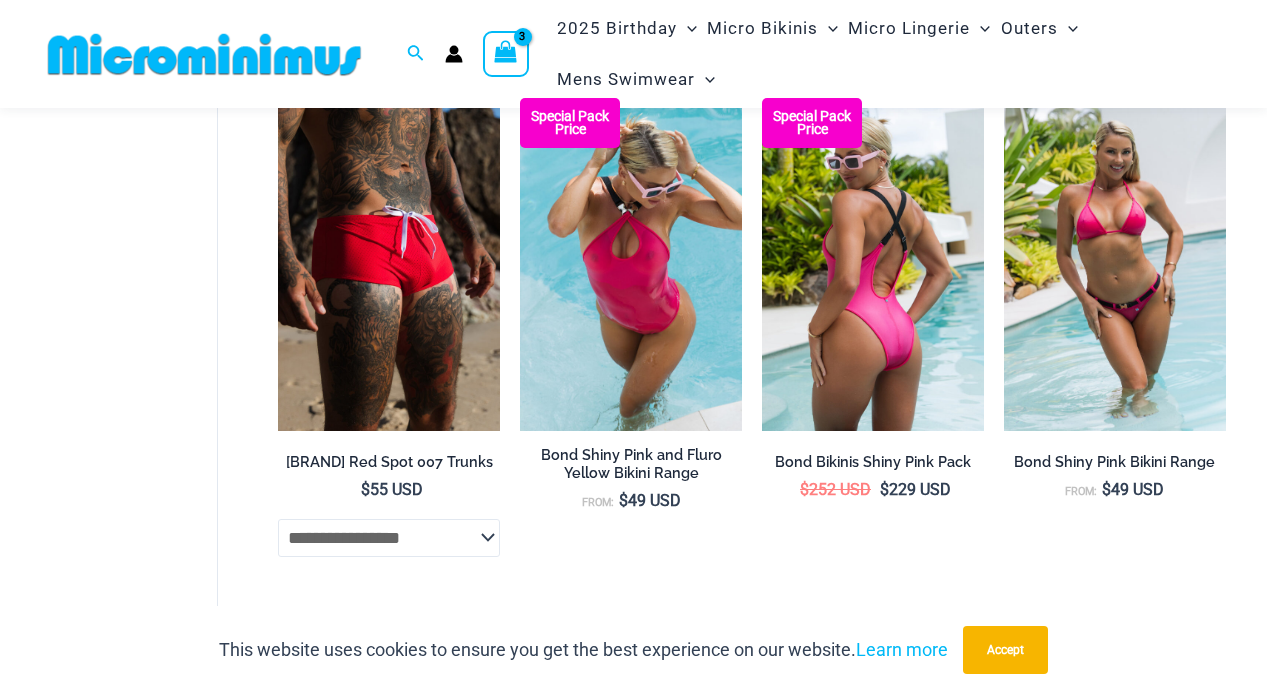 scroll, scrollTop: 167, scrollLeft: 0, axis: vertical 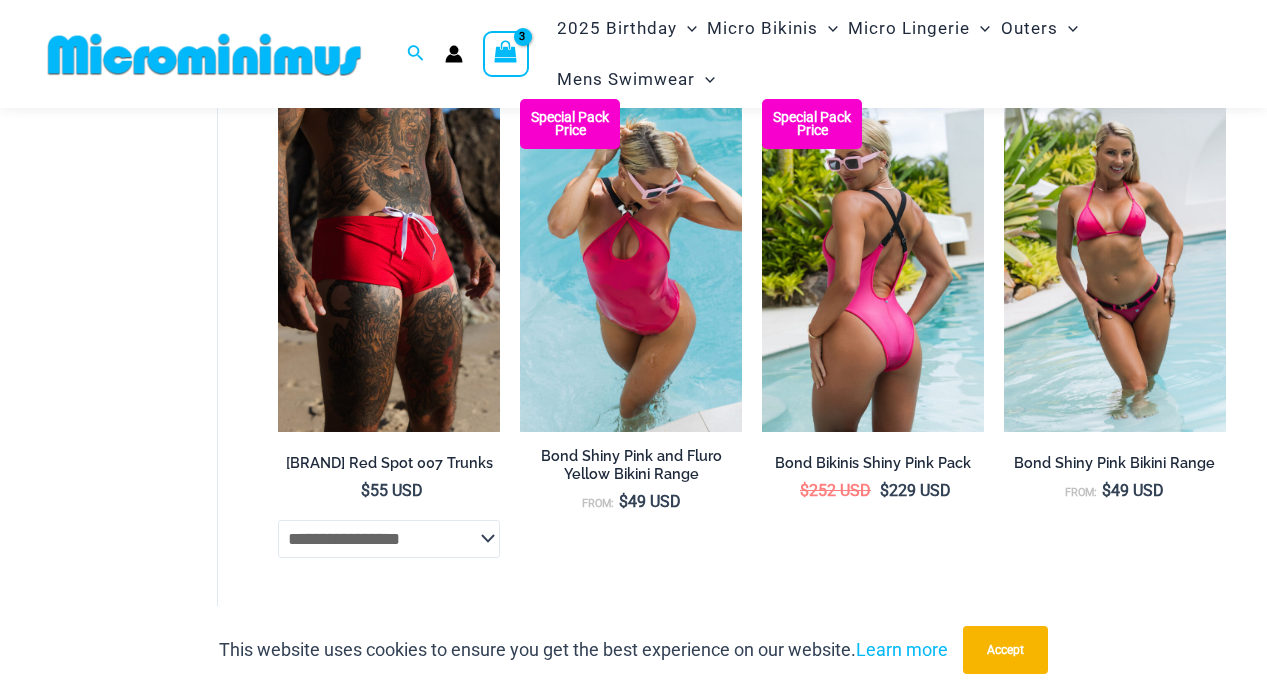 click at bounding box center (873, 265) 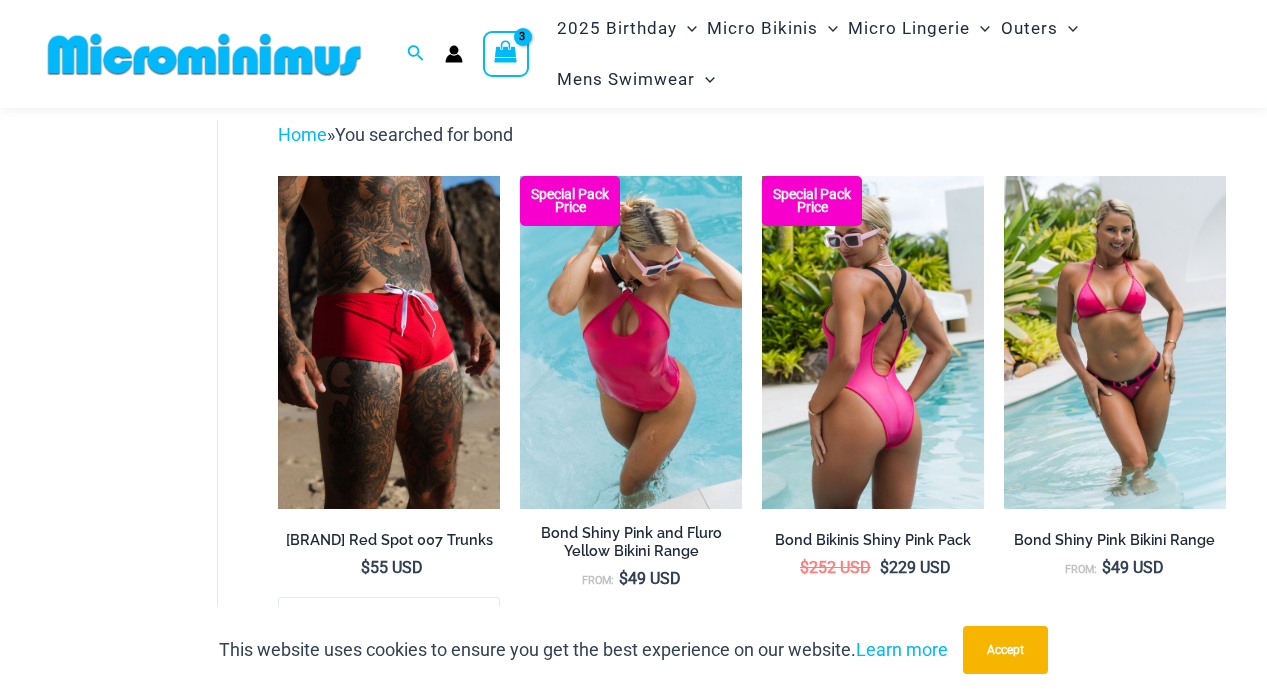 scroll, scrollTop: 0, scrollLeft: 0, axis: both 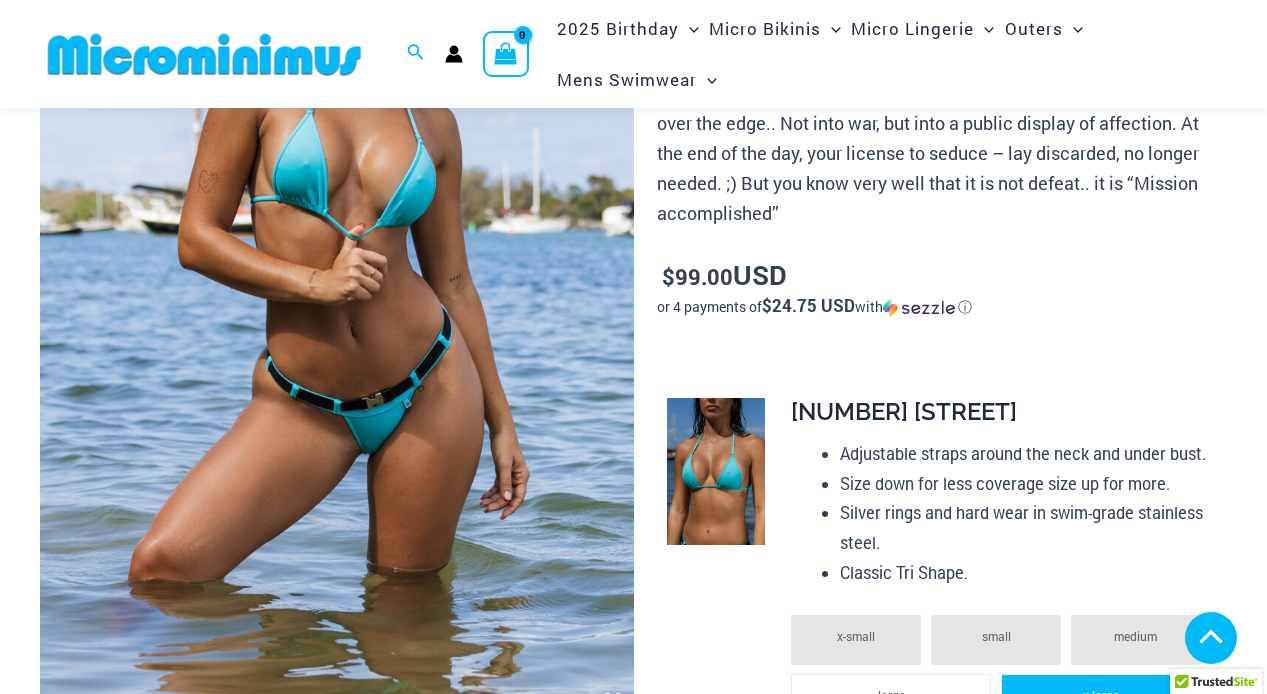 click on "x-large" 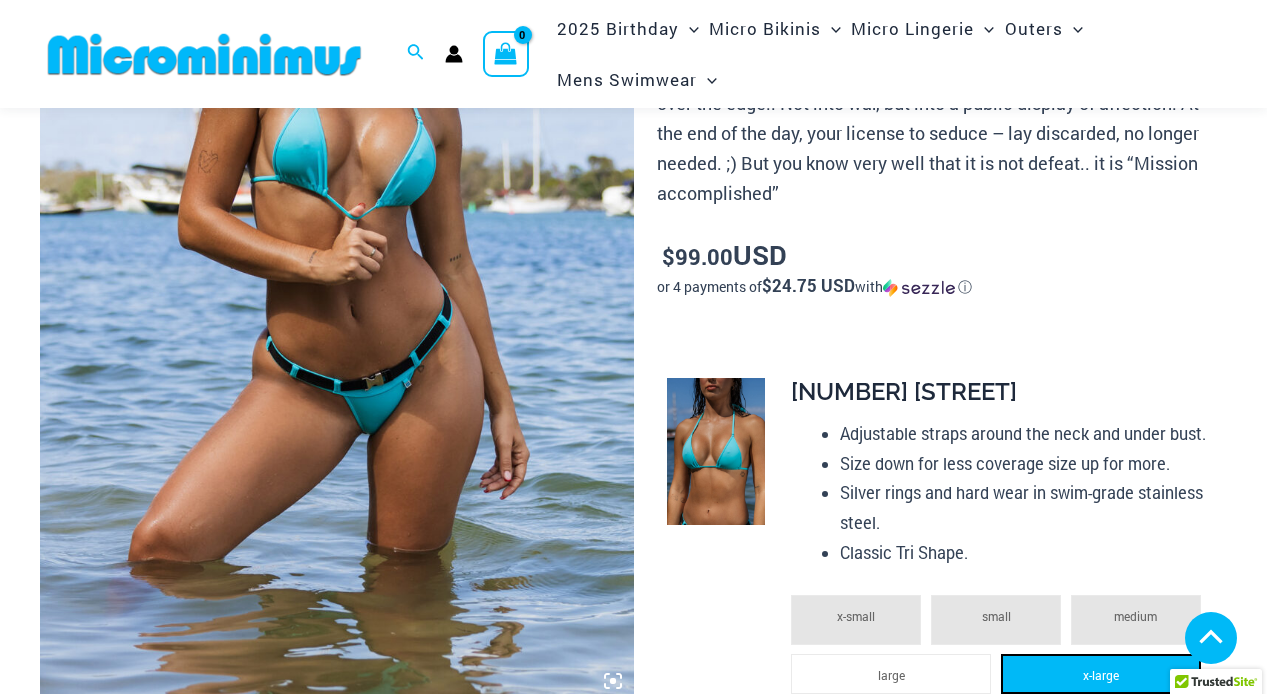 scroll, scrollTop: 959, scrollLeft: 0, axis: vertical 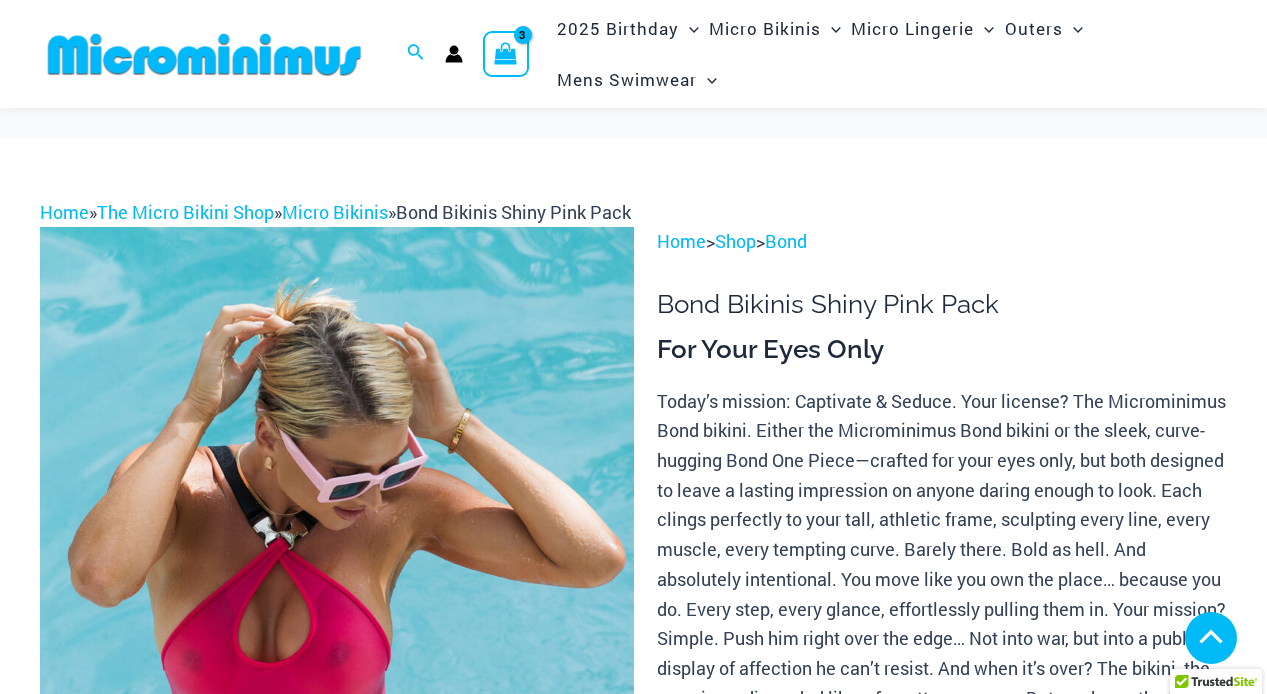 click on "xxx-large" 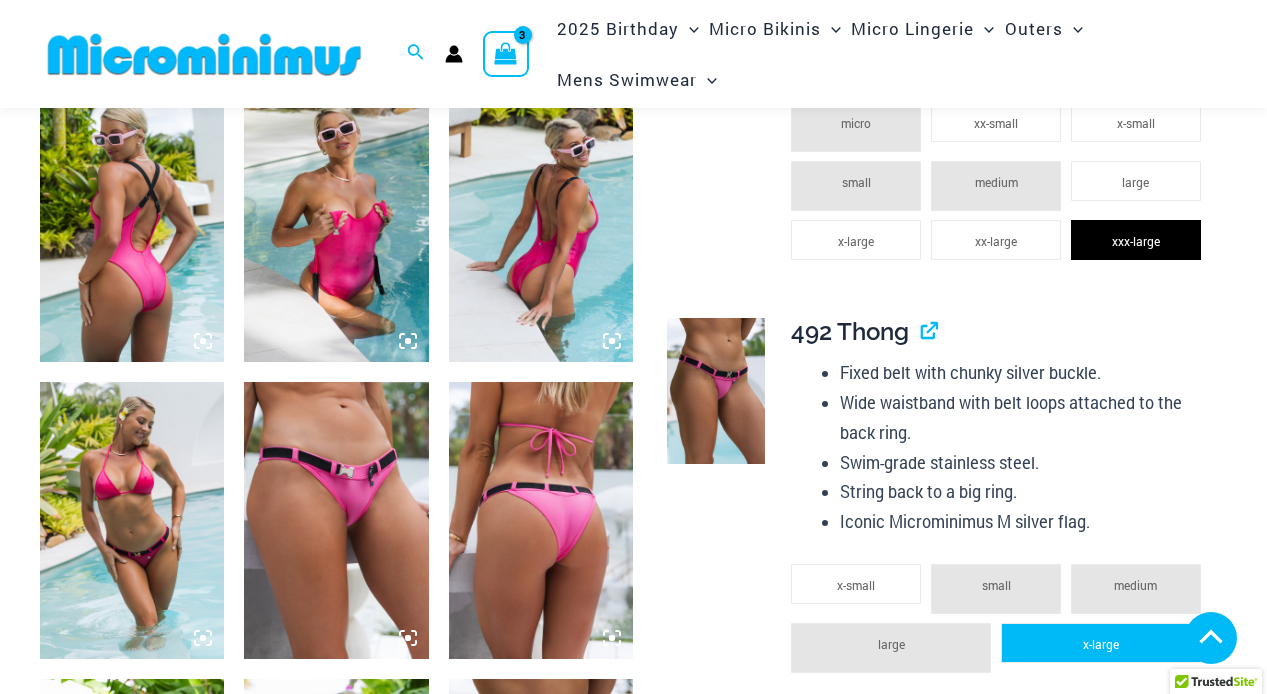 click on "x-large" 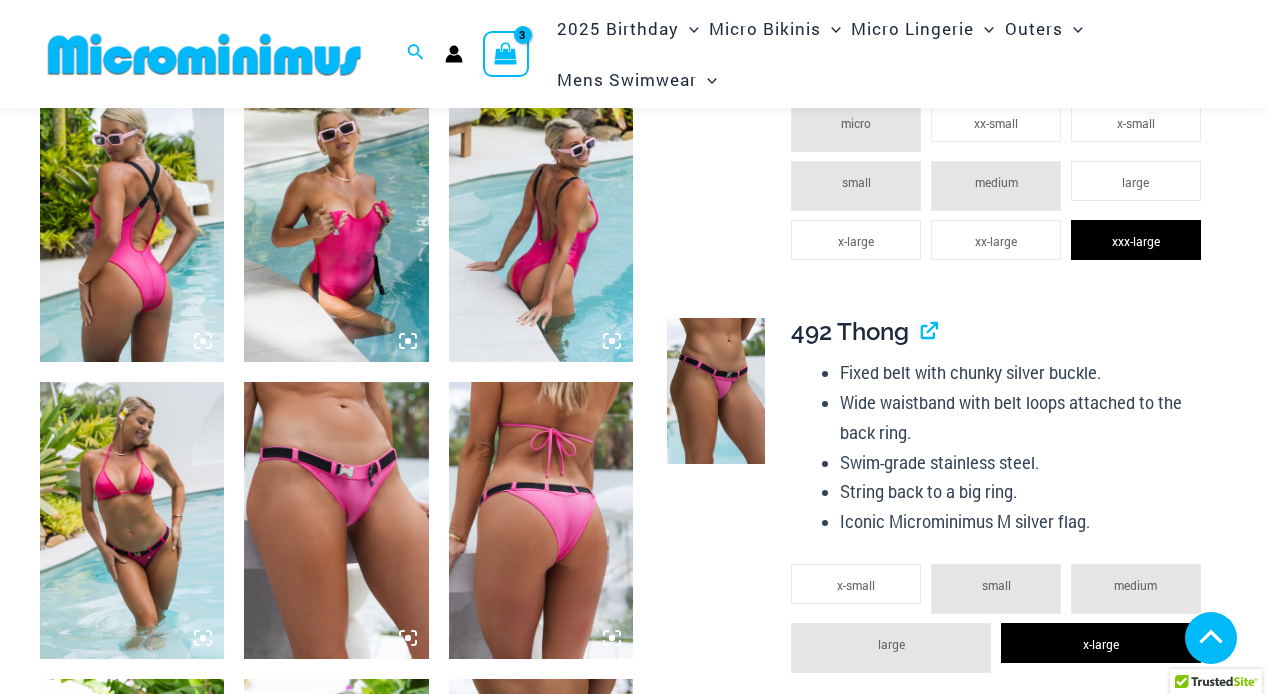 click on "large" 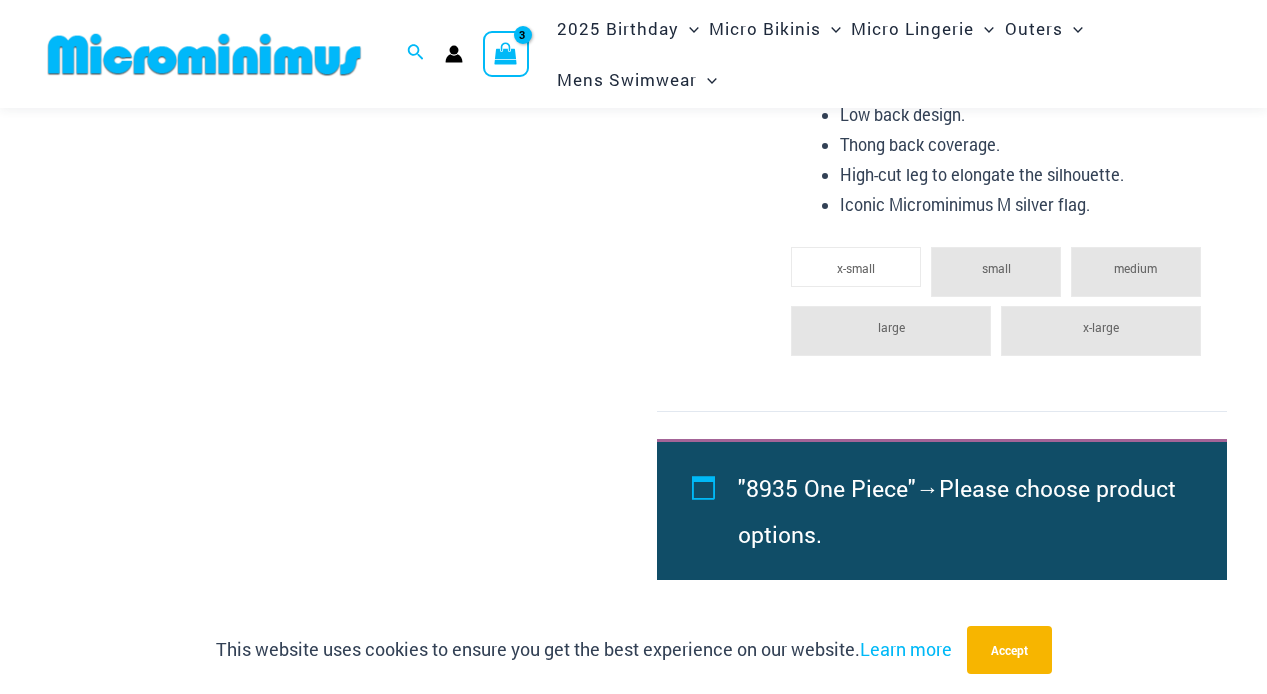 scroll, scrollTop: 2297, scrollLeft: 0, axis: vertical 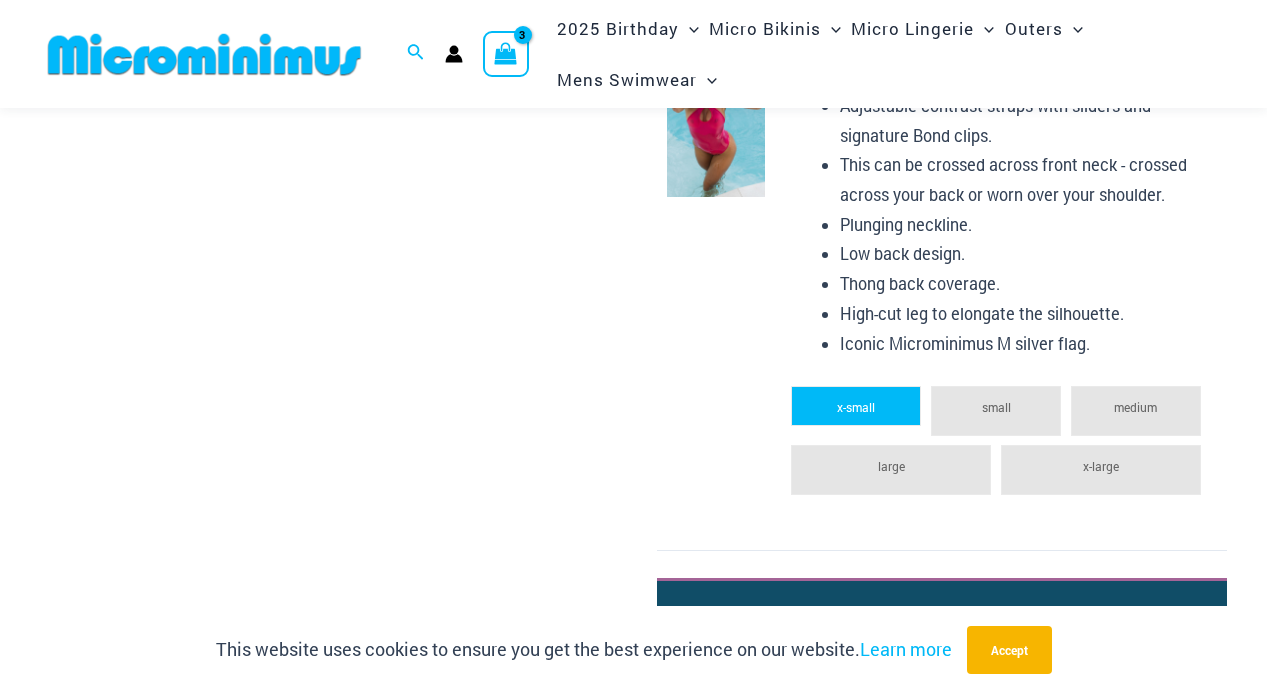 click on "x-small" 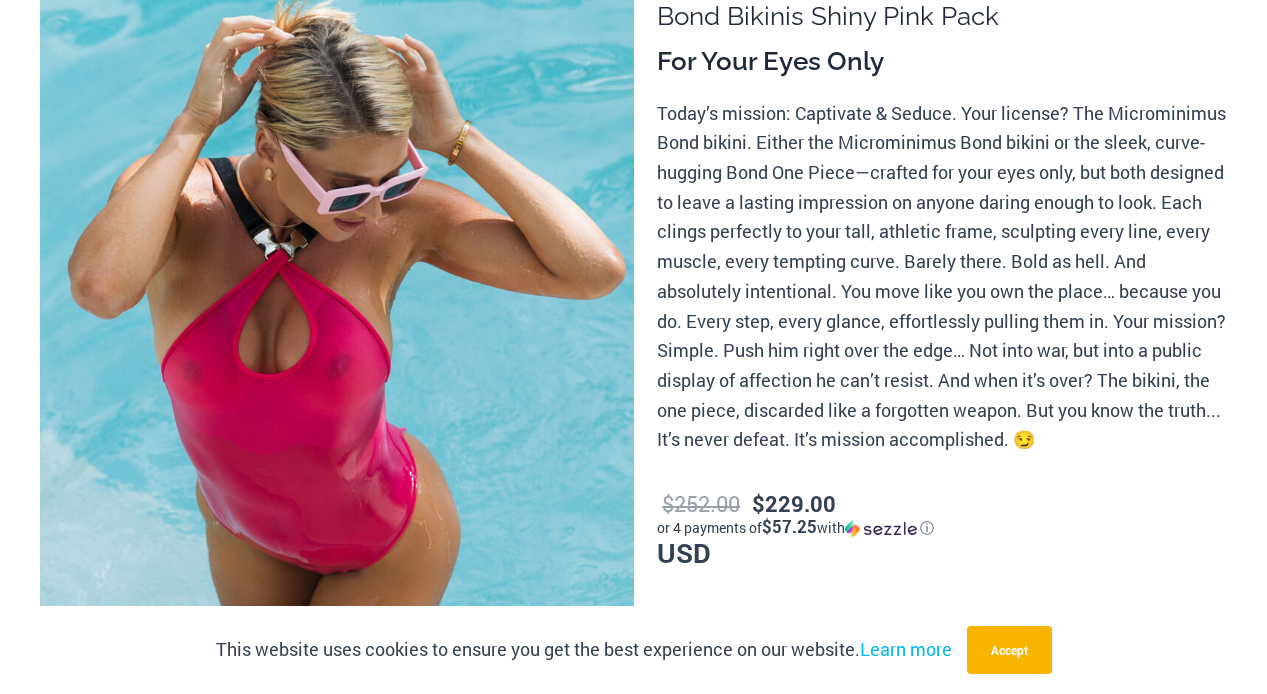 scroll, scrollTop: 0, scrollLeft: 0, axis: both 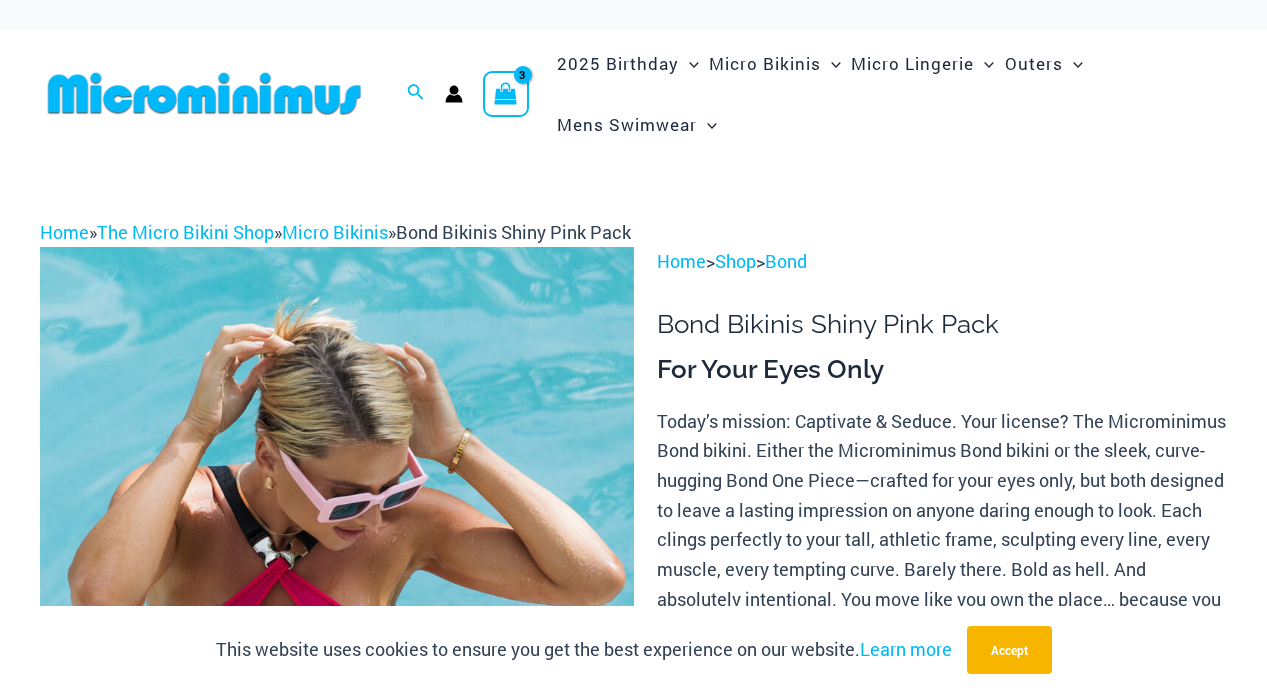 click 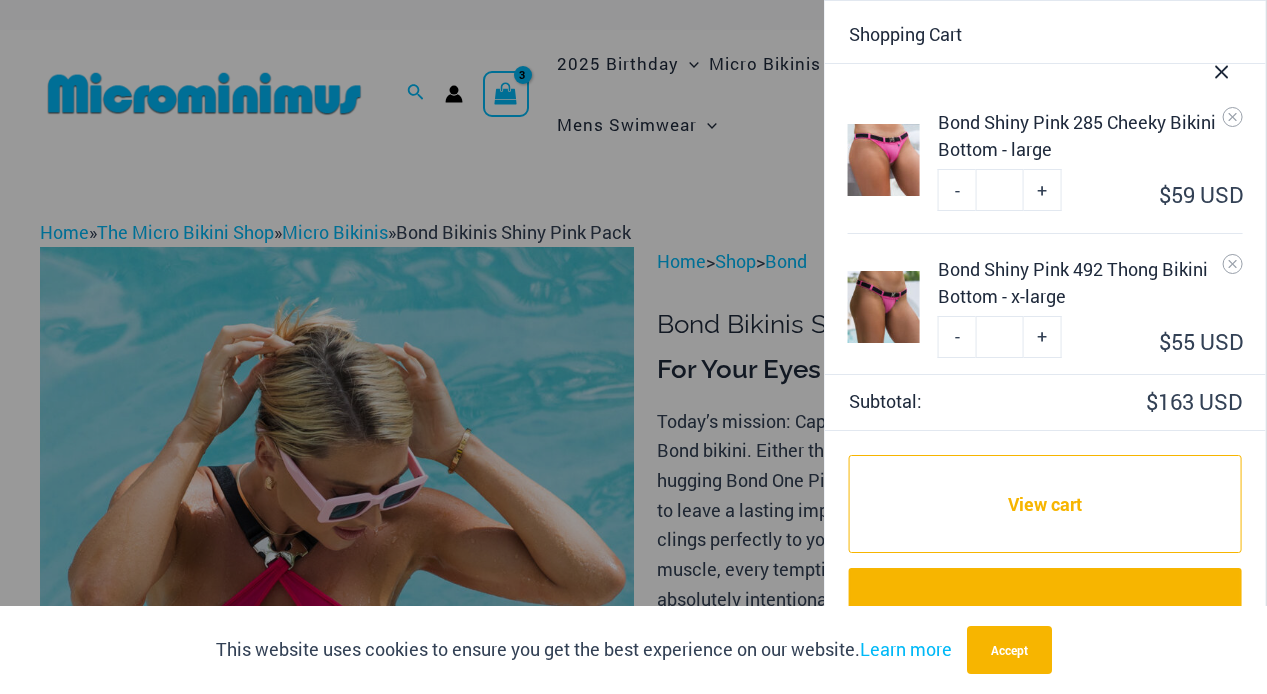 click at bounding box center [633, 347] 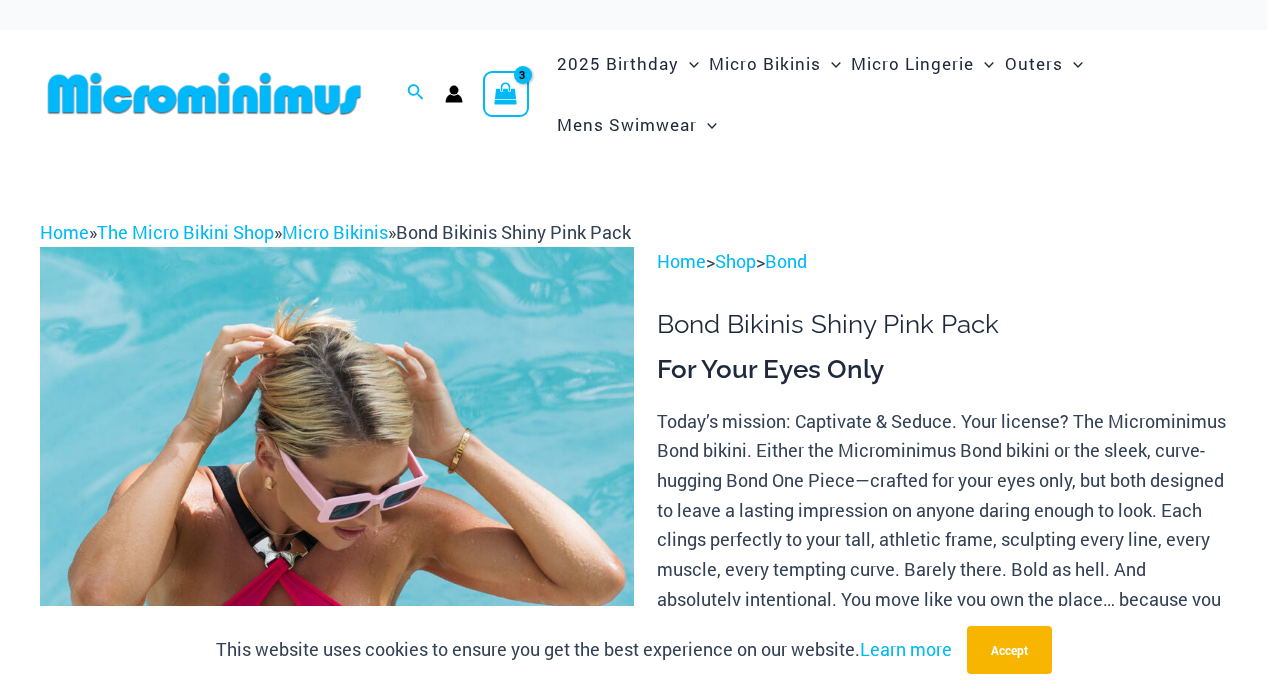 click 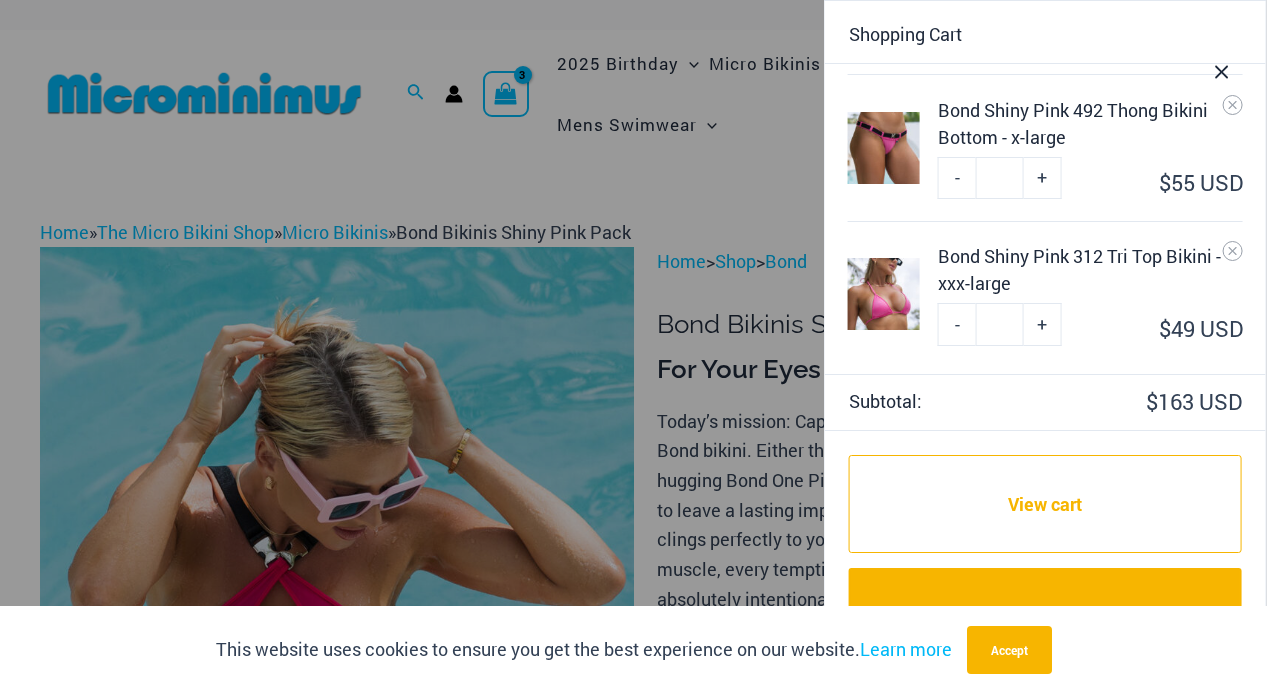 scroll, scrollTop: 176, scrollLeft: 0, axis: vertical 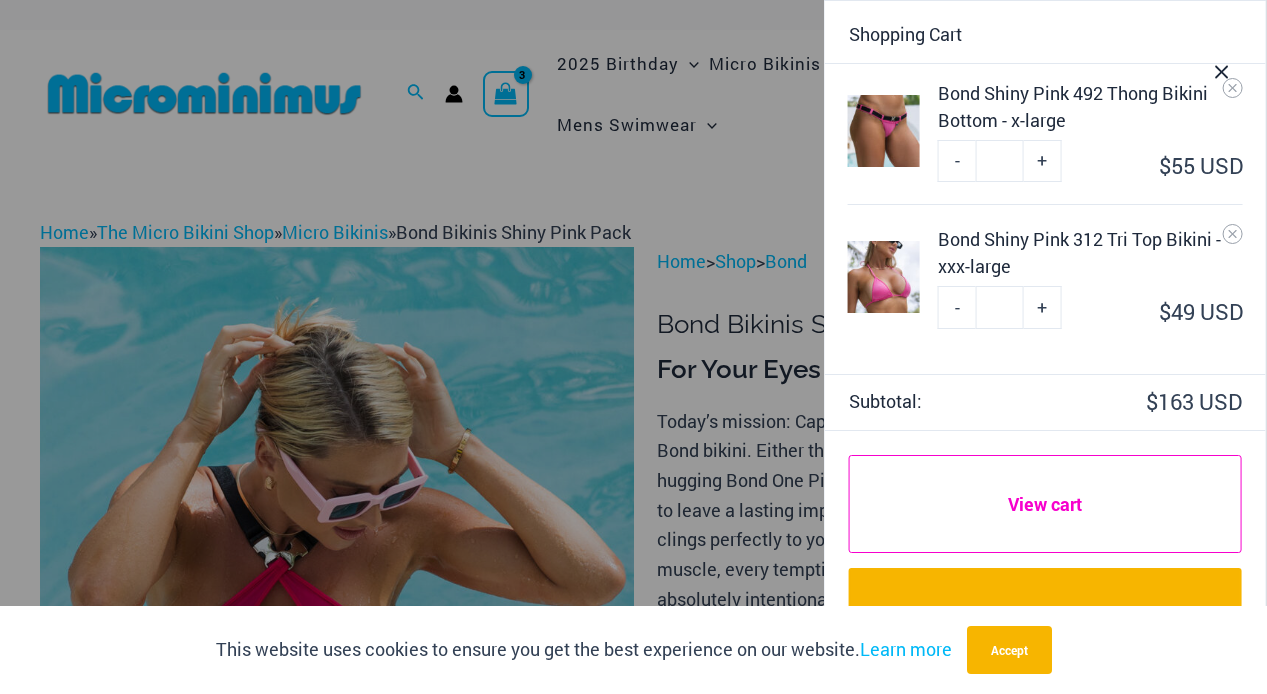 click on "View cart" at bounding box center (1045, 504) 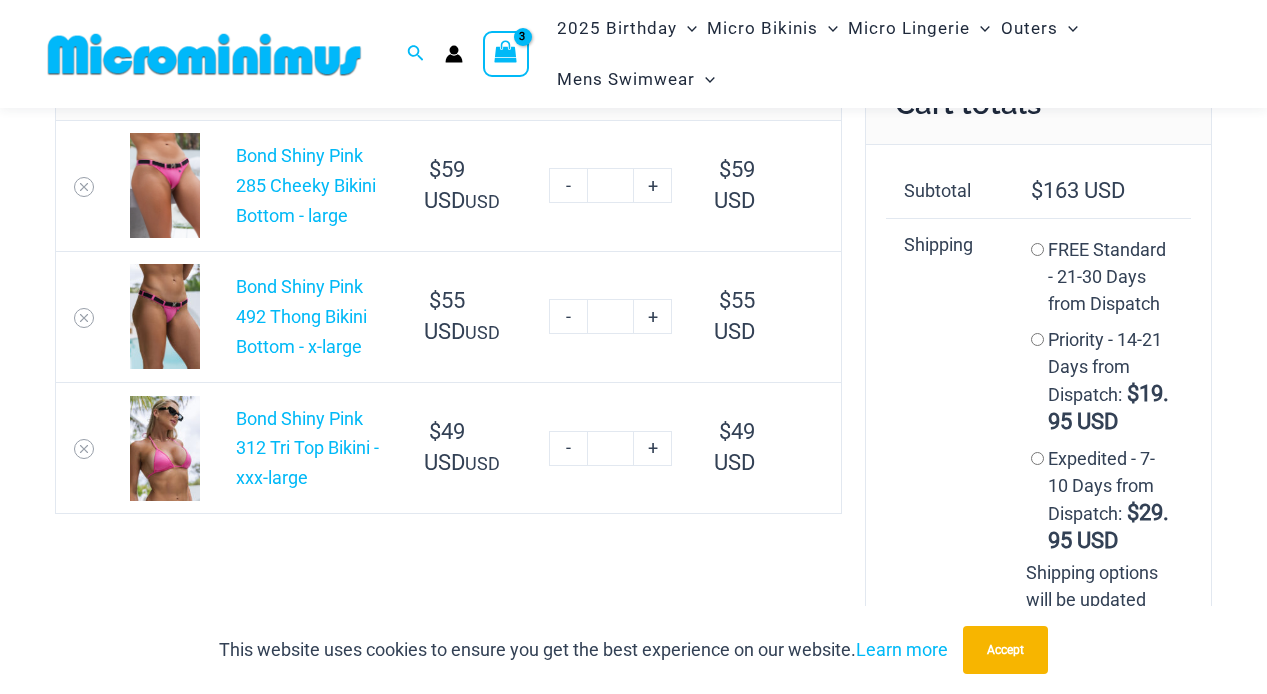 scroll, scrollTop: 0, scrollLeft: 0, axis: both 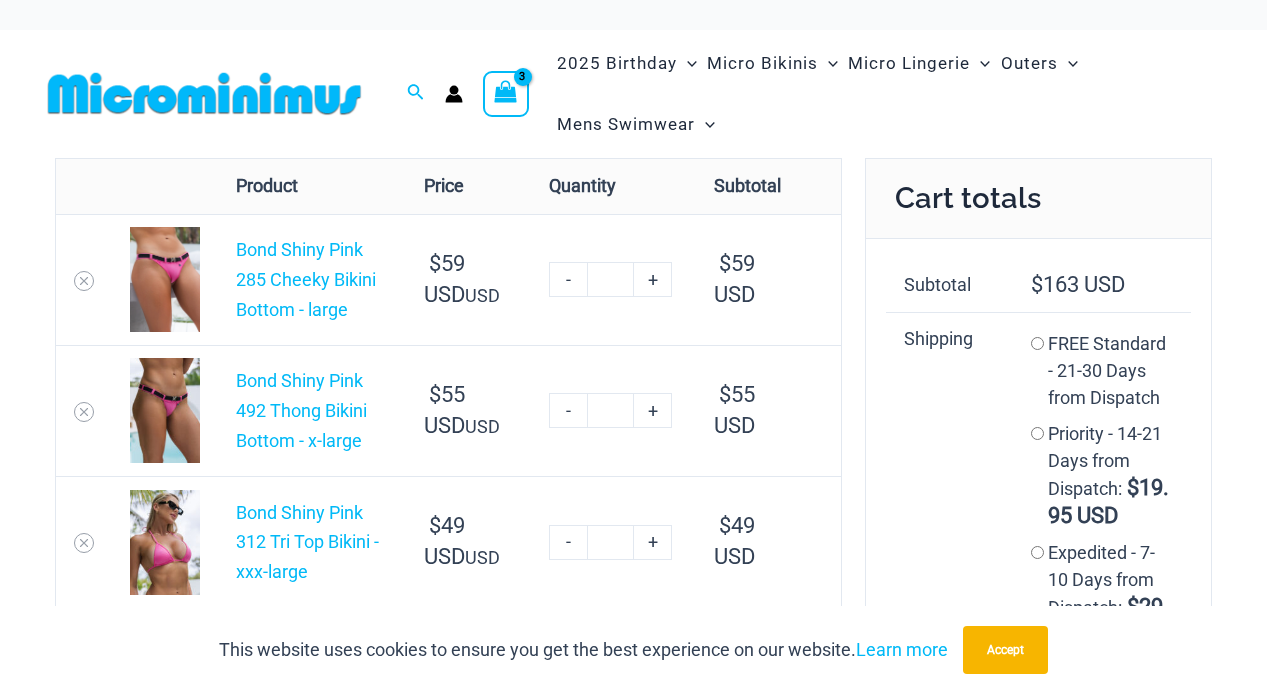click at bounding box center [204, 93] 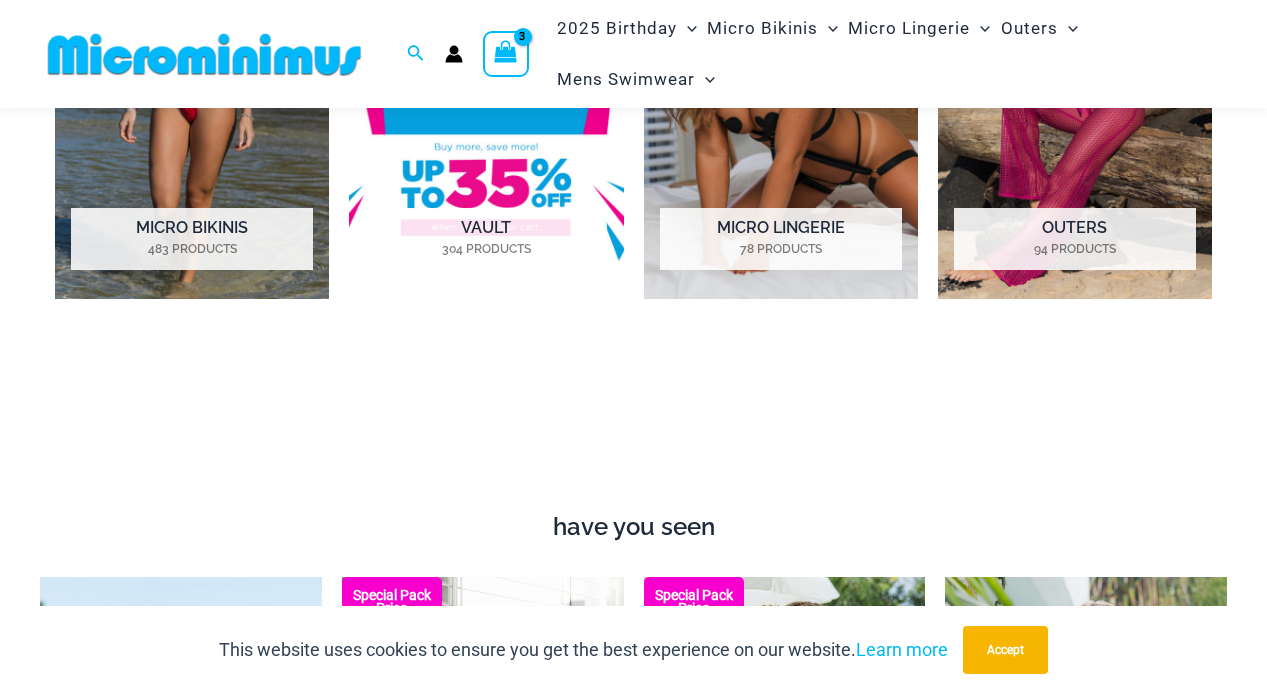 scroll, scrollTop: 1091, scrollLeft: 0, axis: vertical 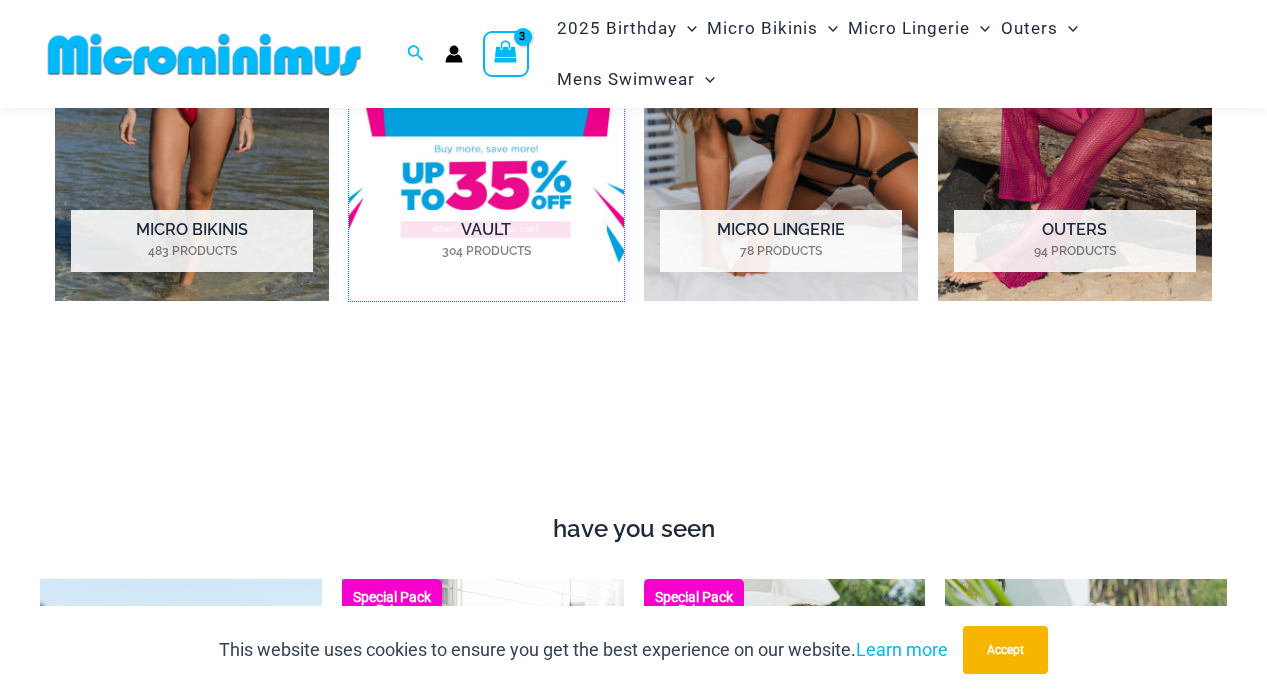 click on "Vault 304 Products" at bounding box center [486, 241] 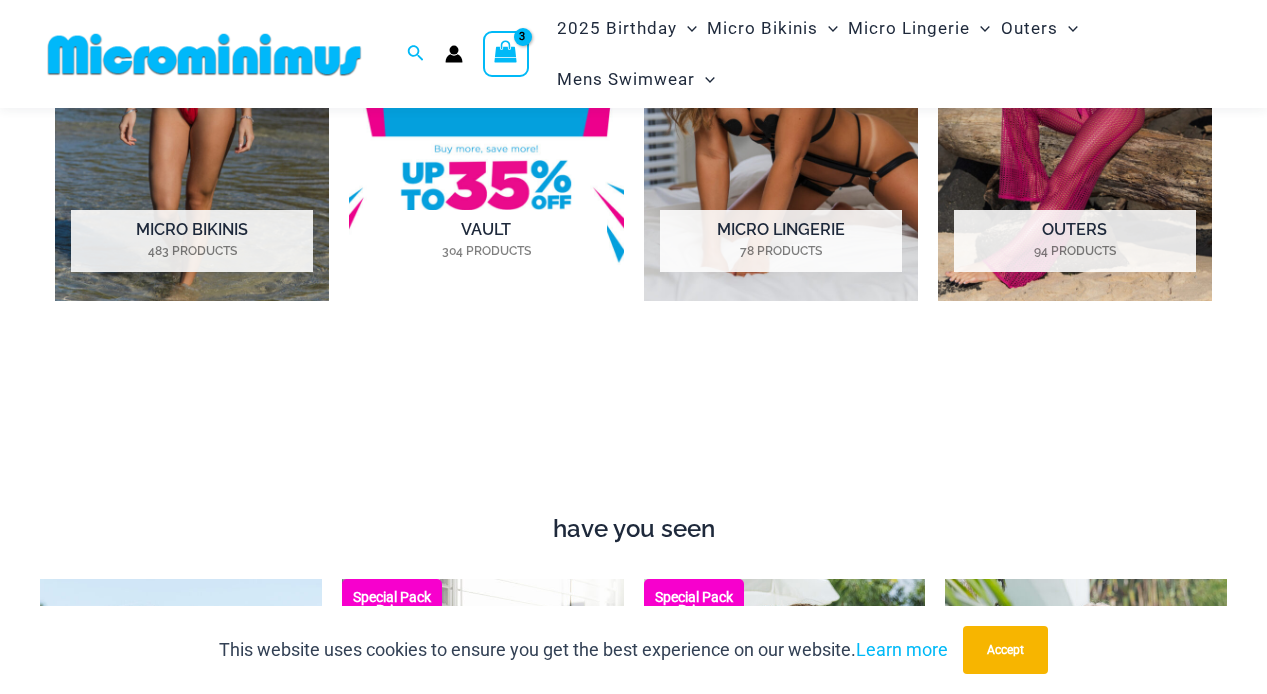 click on "Vault 304 Products" at bounding box center [486, 241] 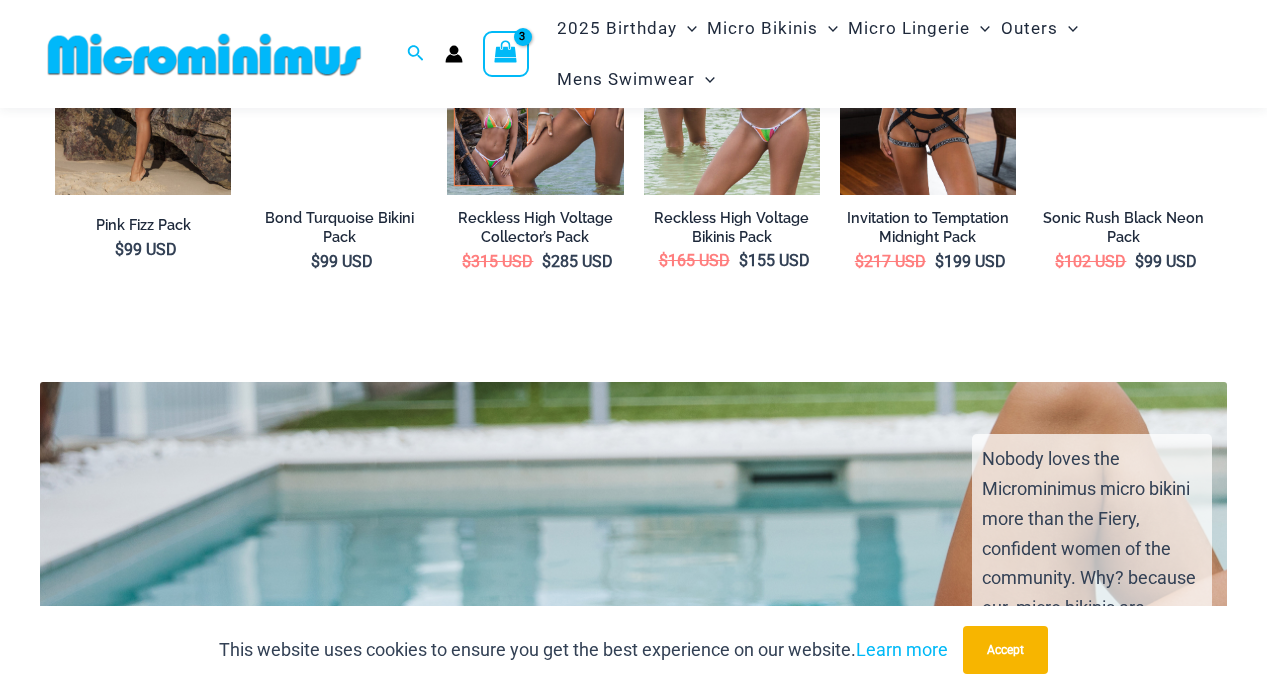 scroll, scrollTop: 2452, scrollLeft: 0, axis: vertical 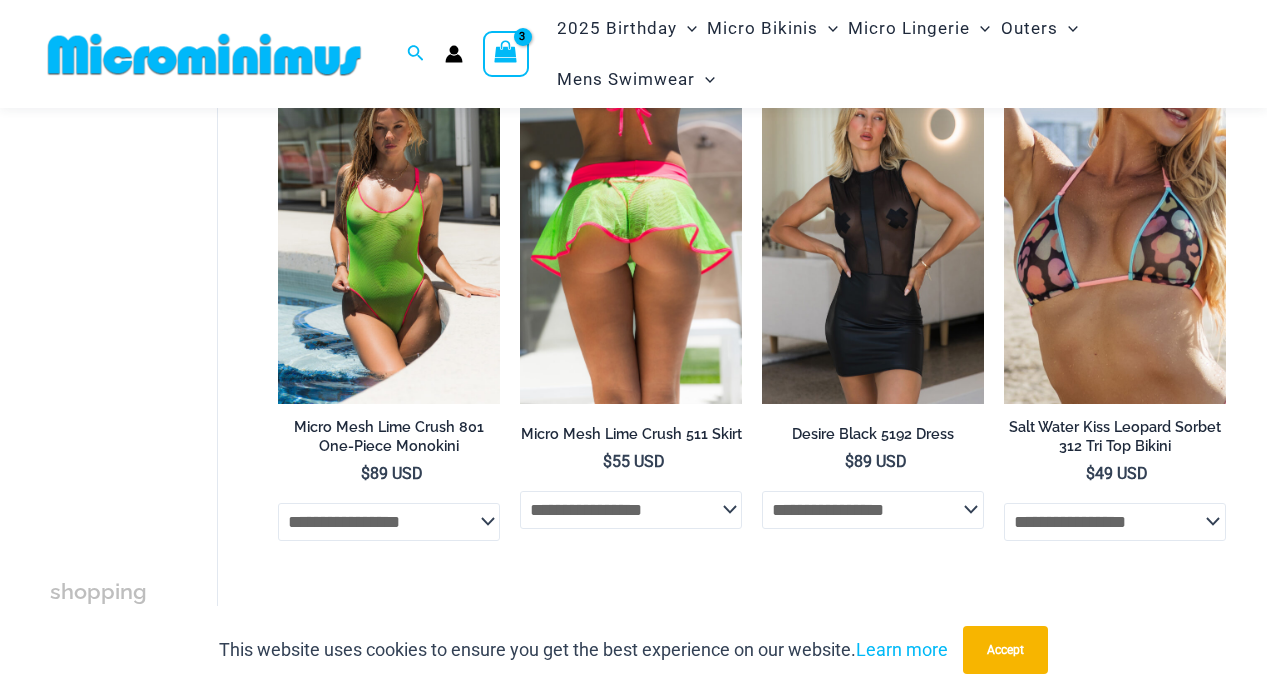 click on "**********" 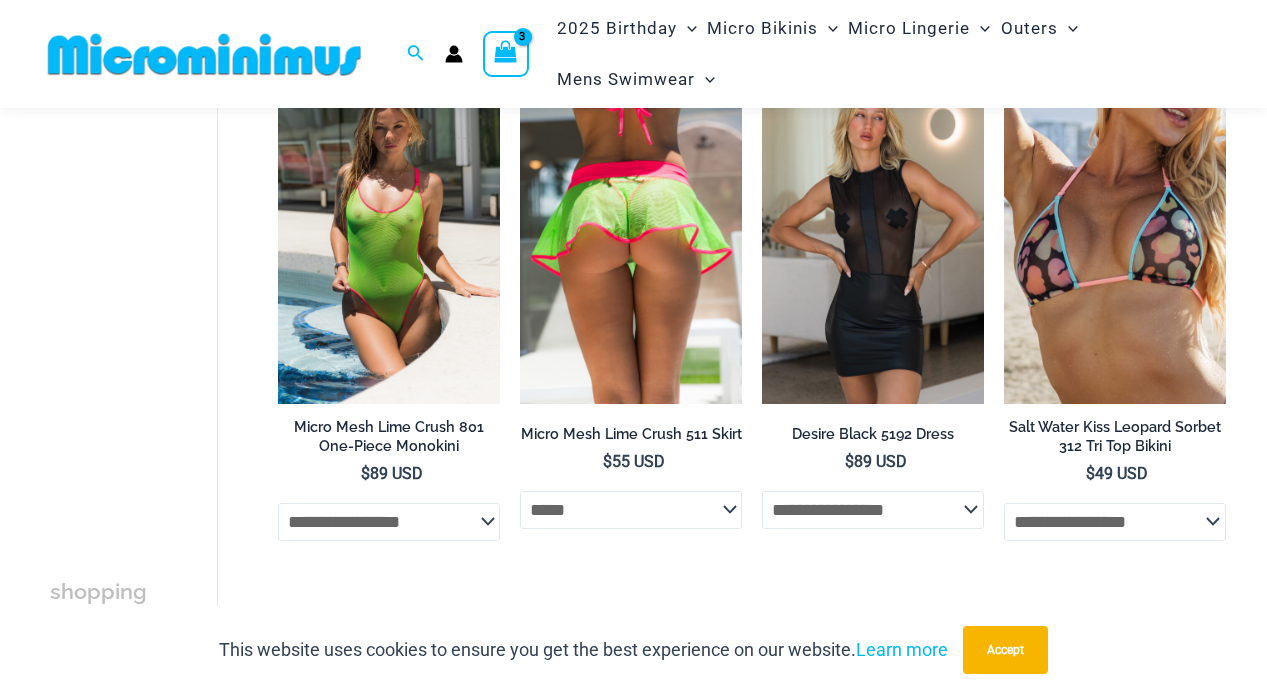 select on "*****" 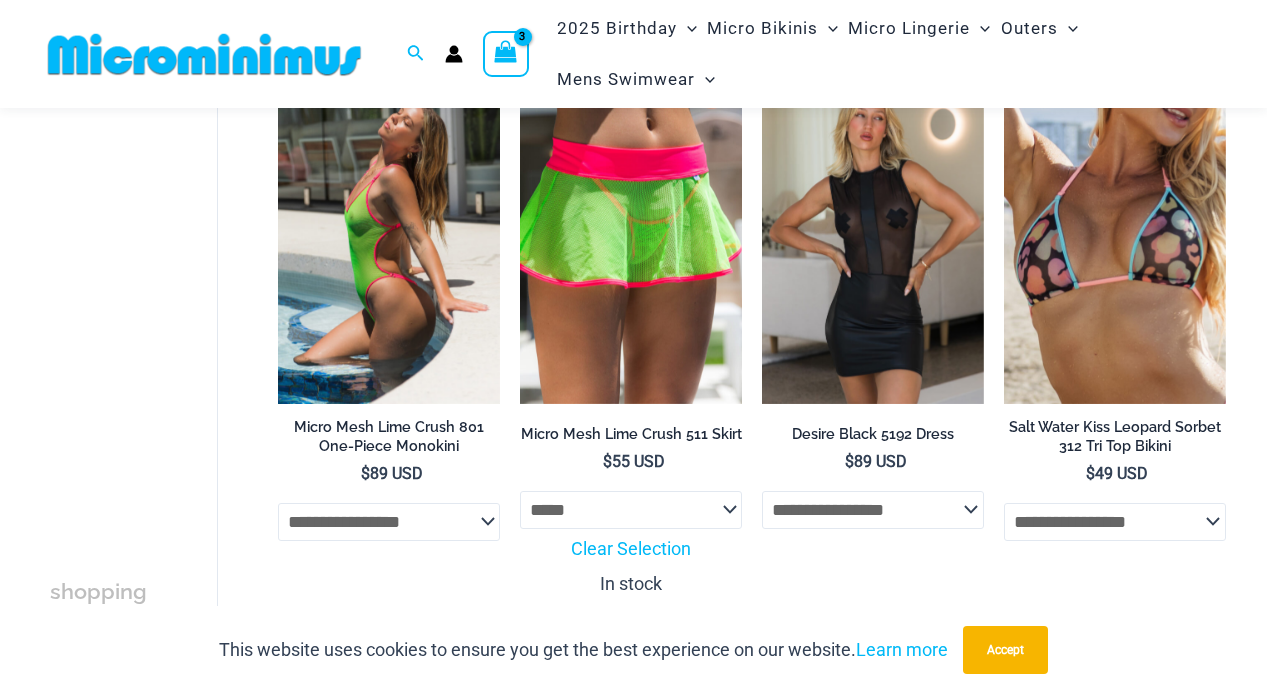 click on "**********" 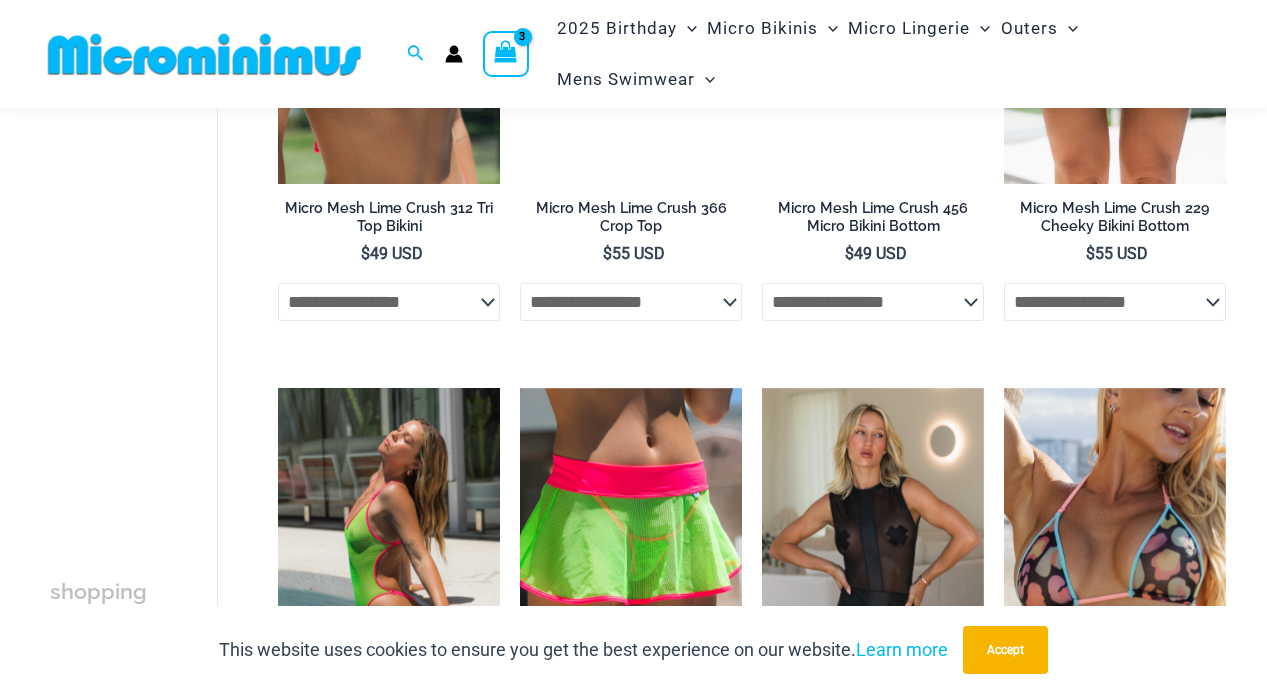 scroll, scrollTop: 2971, scrollLeft: 0, axis: vertical 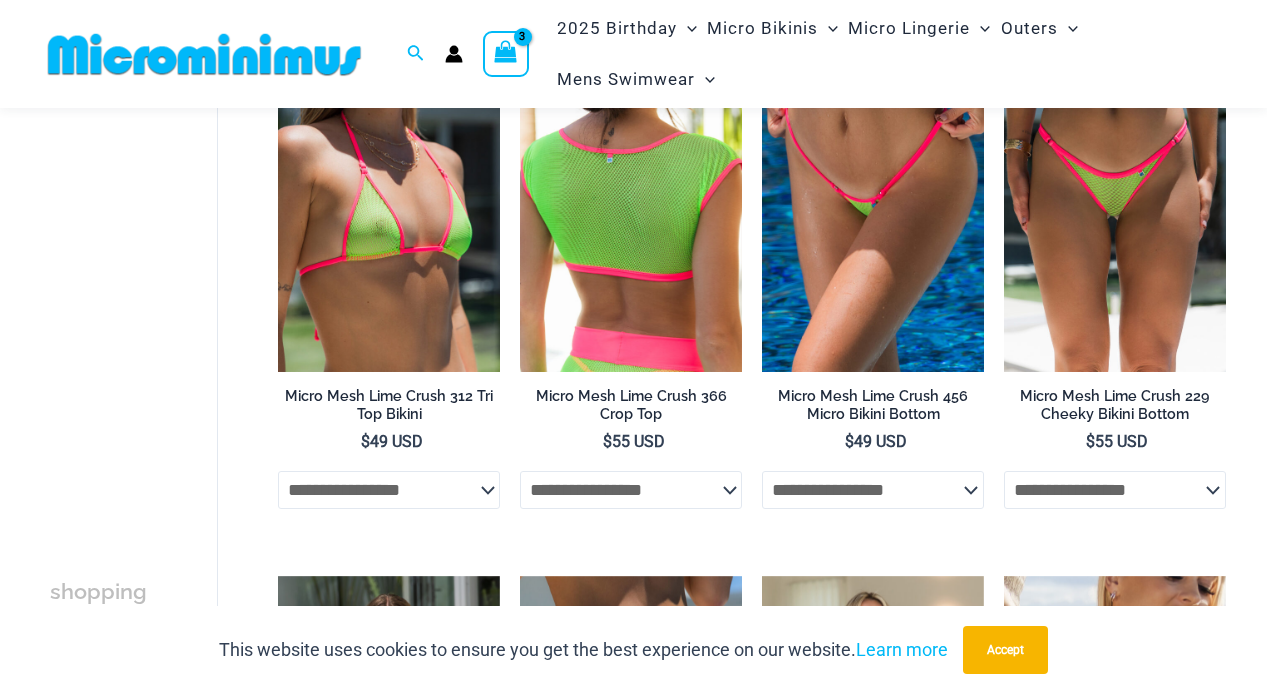 click on "**********" 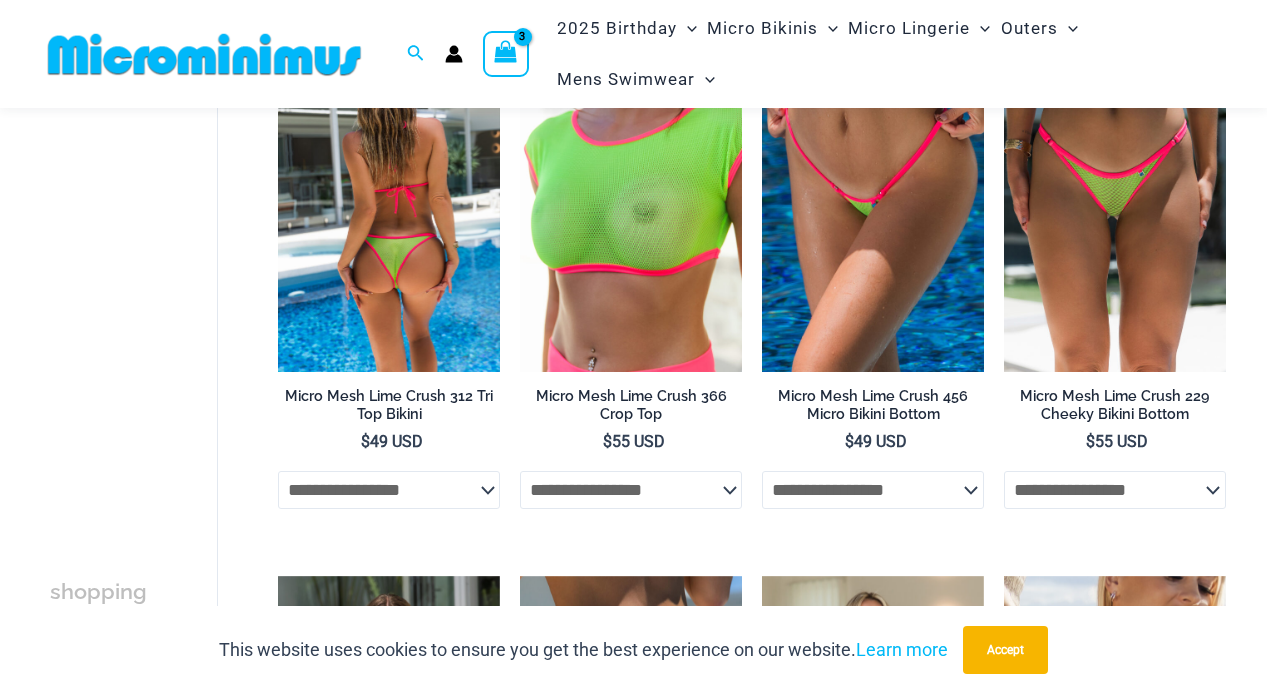 click on "**********" 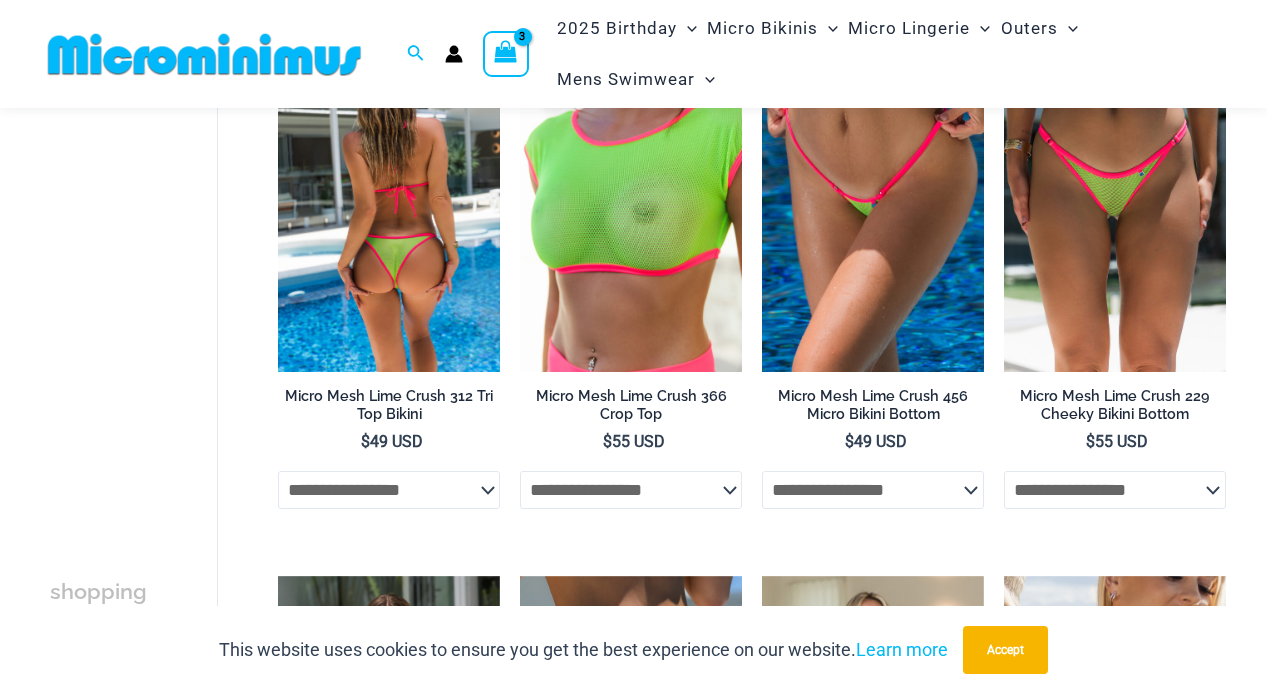 select on "********" 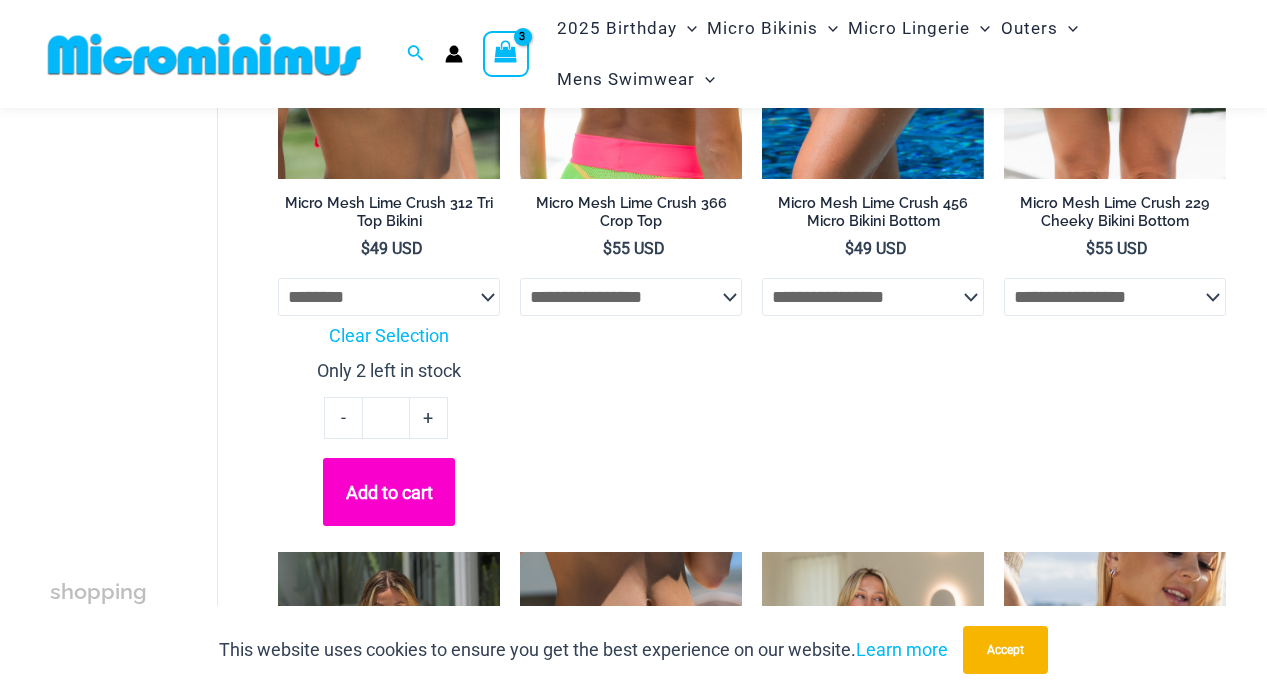 scroll, scrollTop: 3194, scrollLeft: 0, axis: vertical 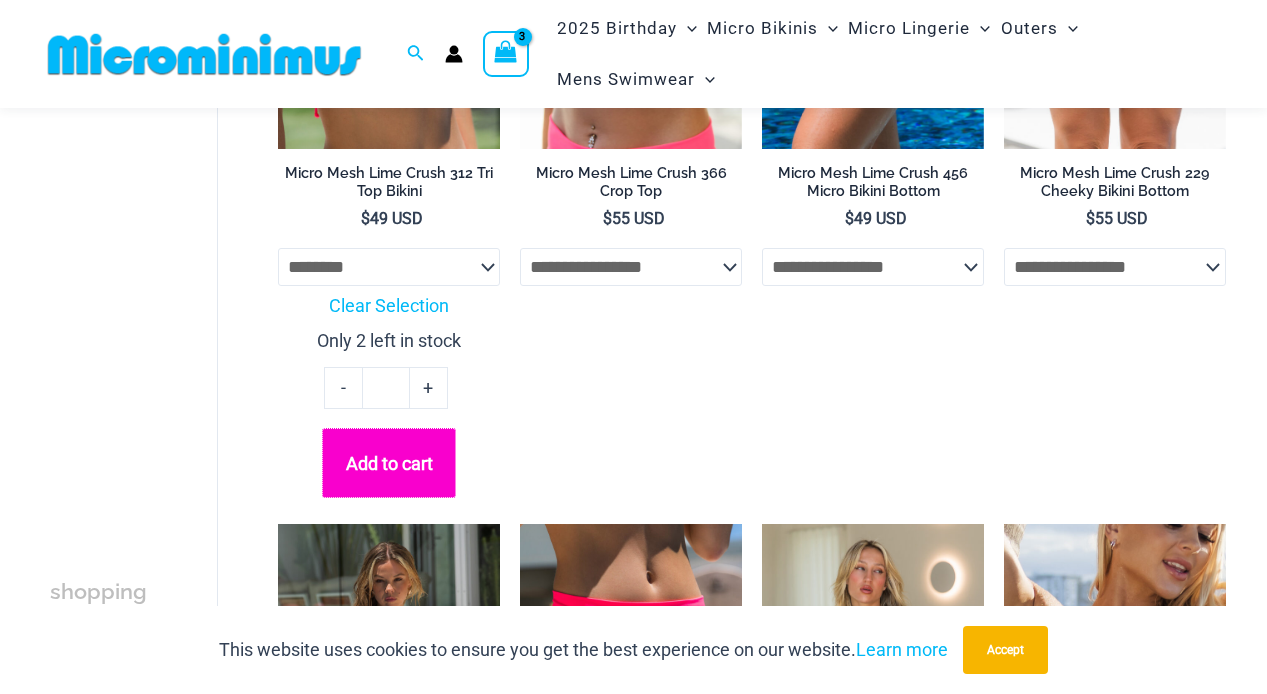 click on "Add to cart" 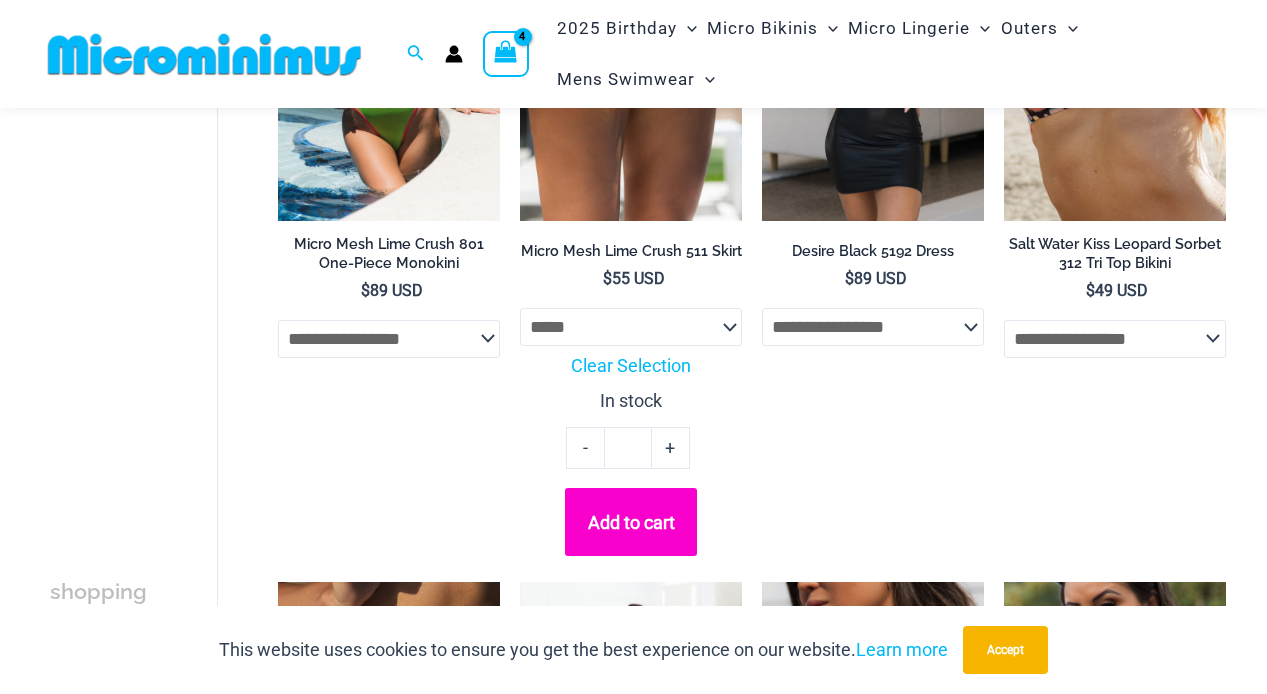scroll, scrollTop: 3846, scrollLeft: 0, axis: vertical 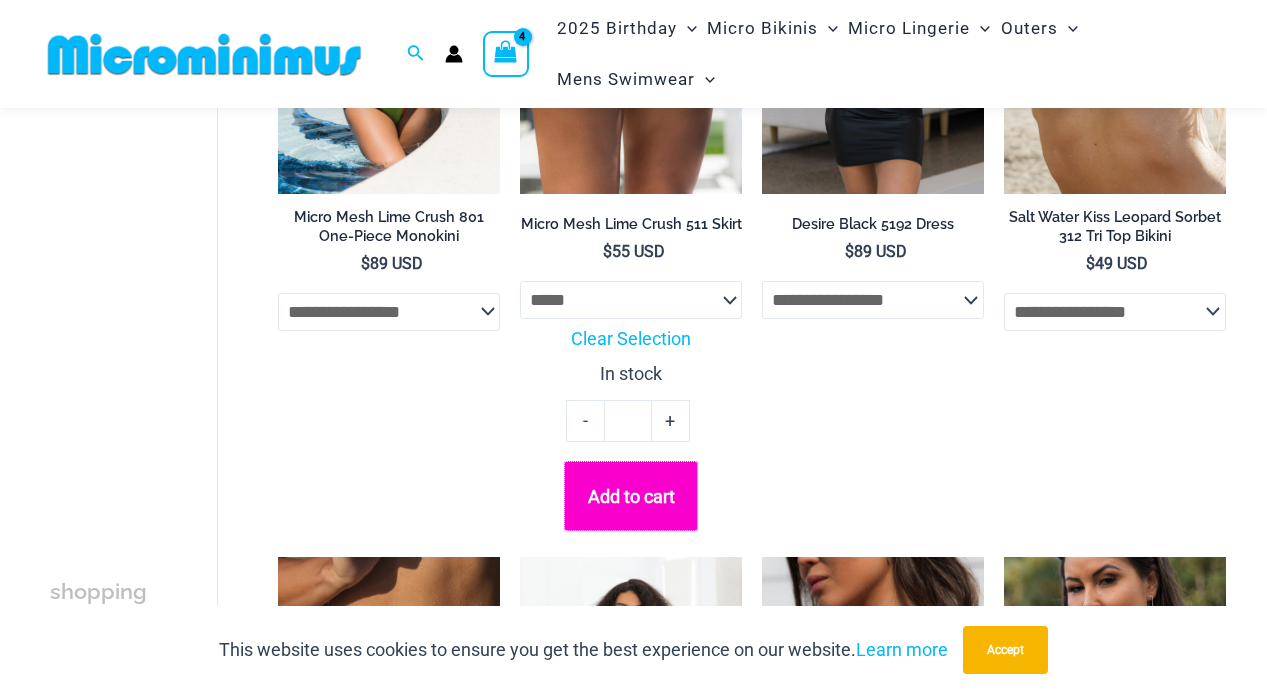 click on "Add to cart" 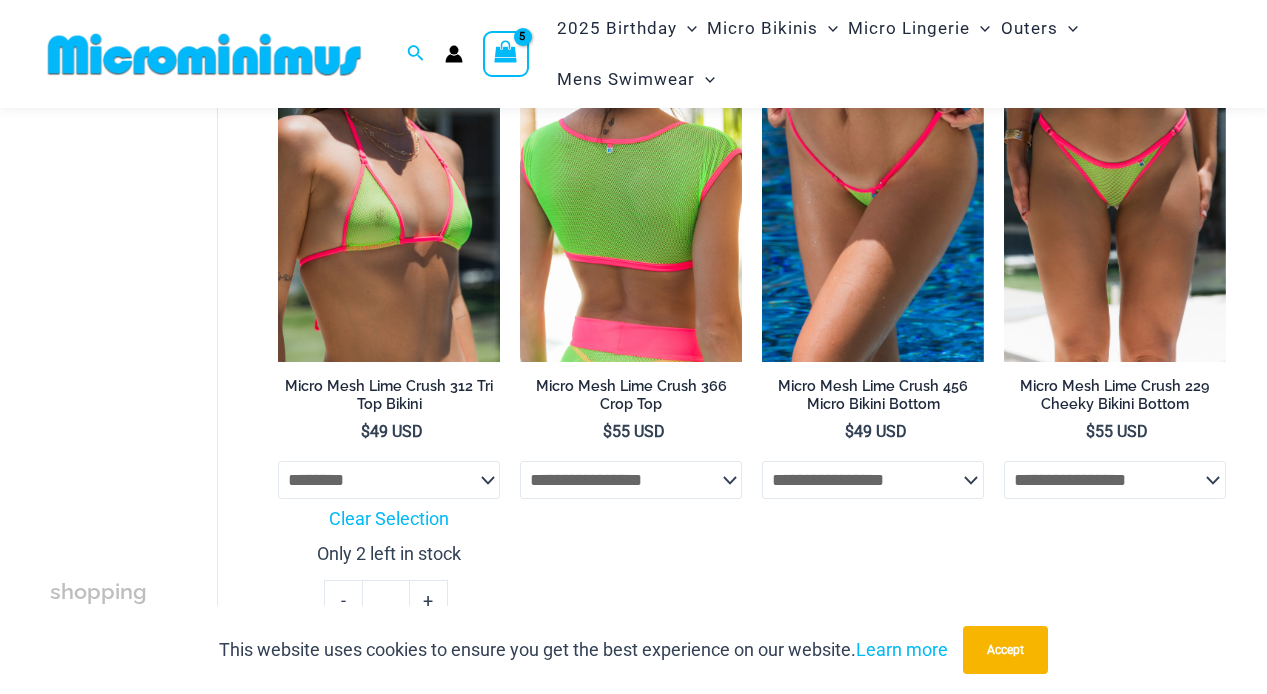 scroll, scrollTop: 2920, scrollLeft: 0, axis: vertical 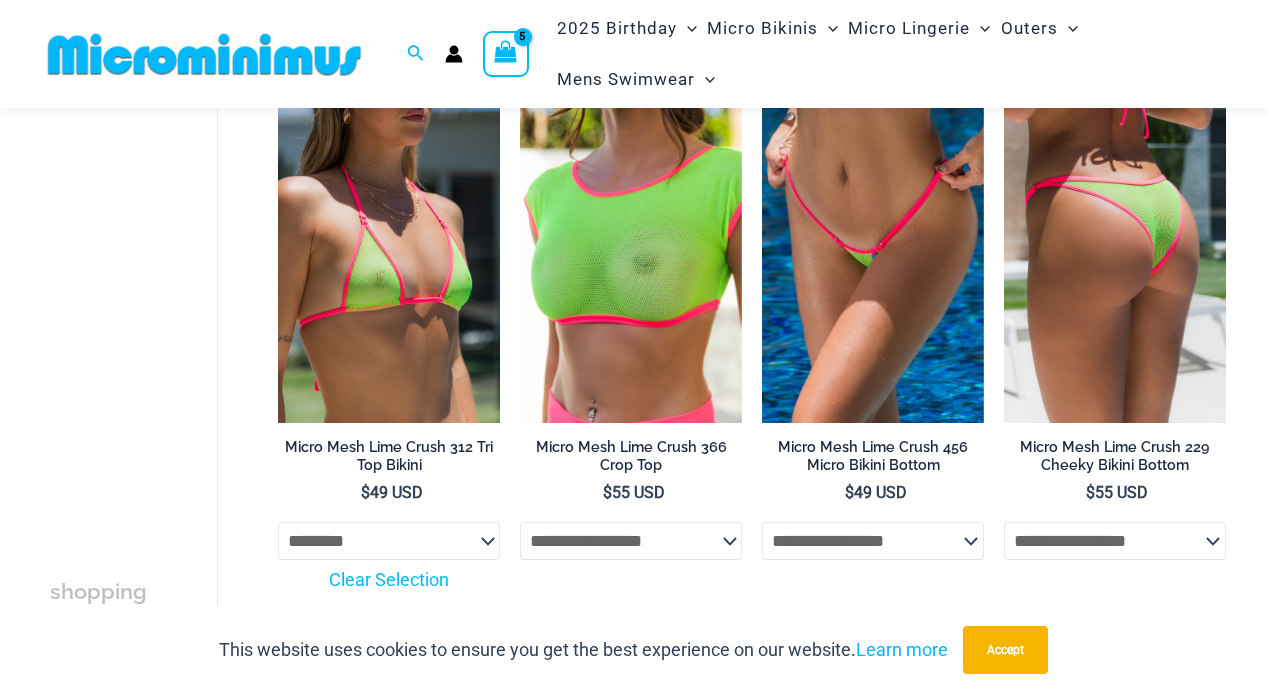 click on "**********" 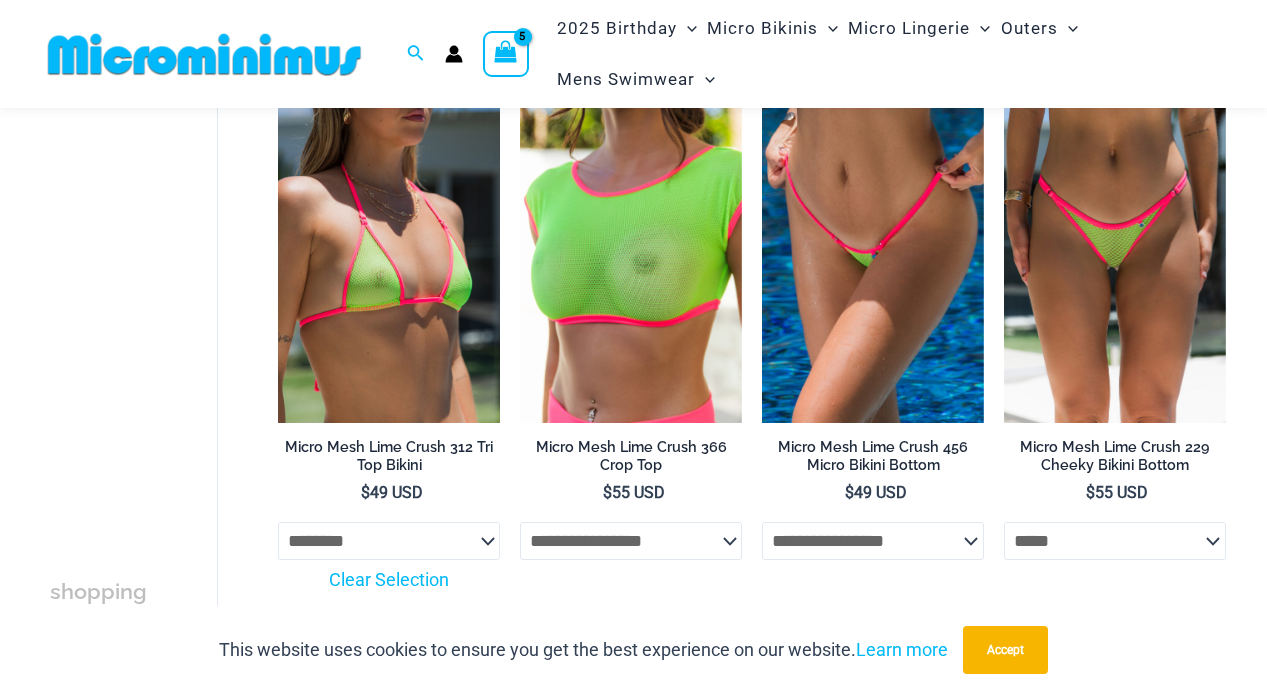 select on "*****" 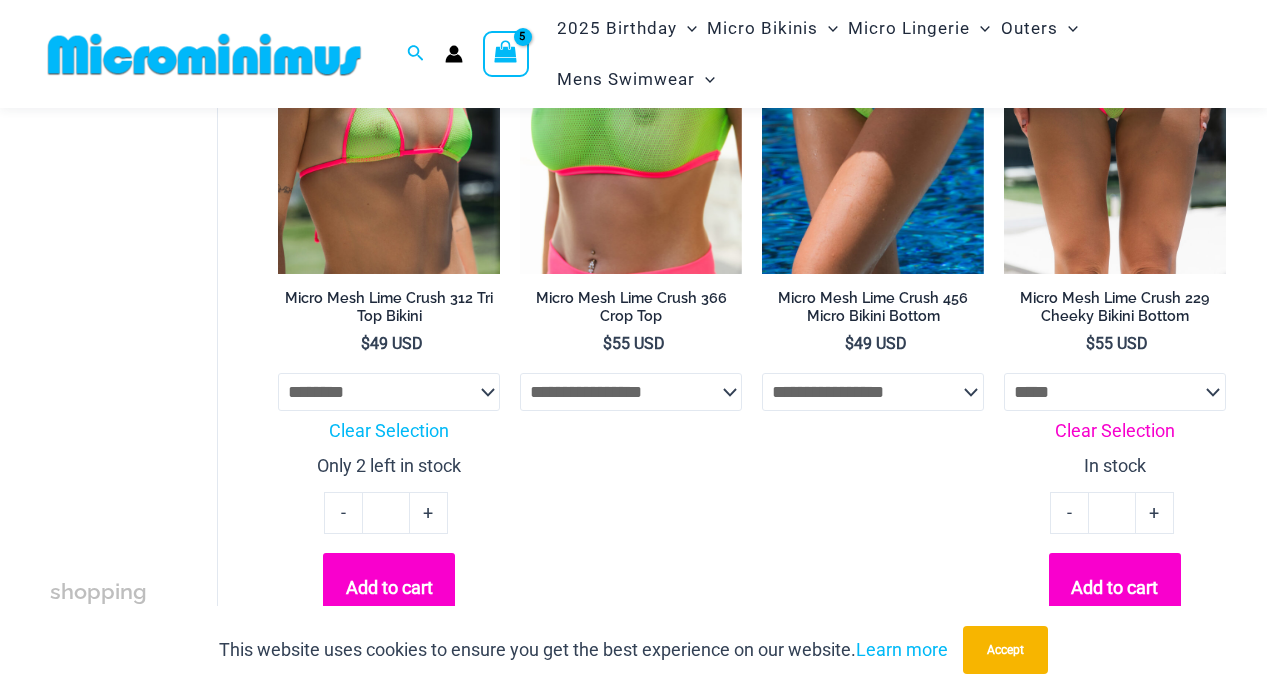 scroll, scrollTop: 3082, scrollLeft: 0, axis: vertical 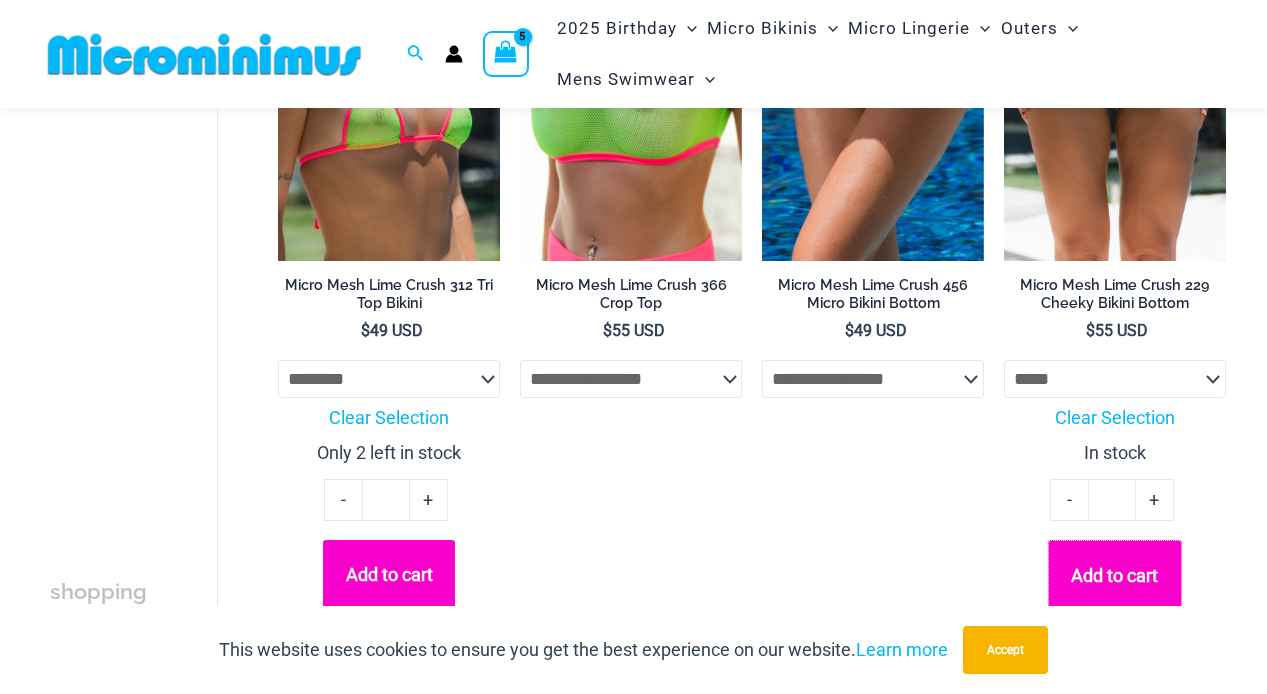 click on "Add to cart" 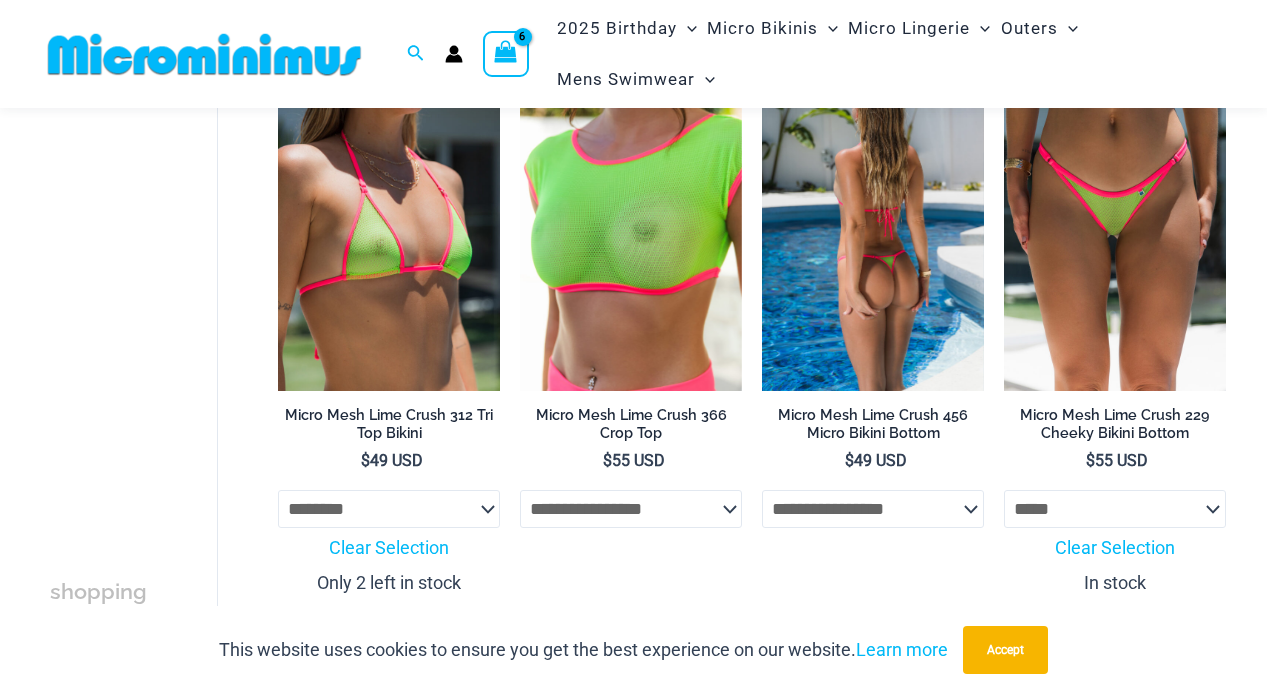 scroll, scrollTop: 3018, scrollLeft: 0, axis: vertical 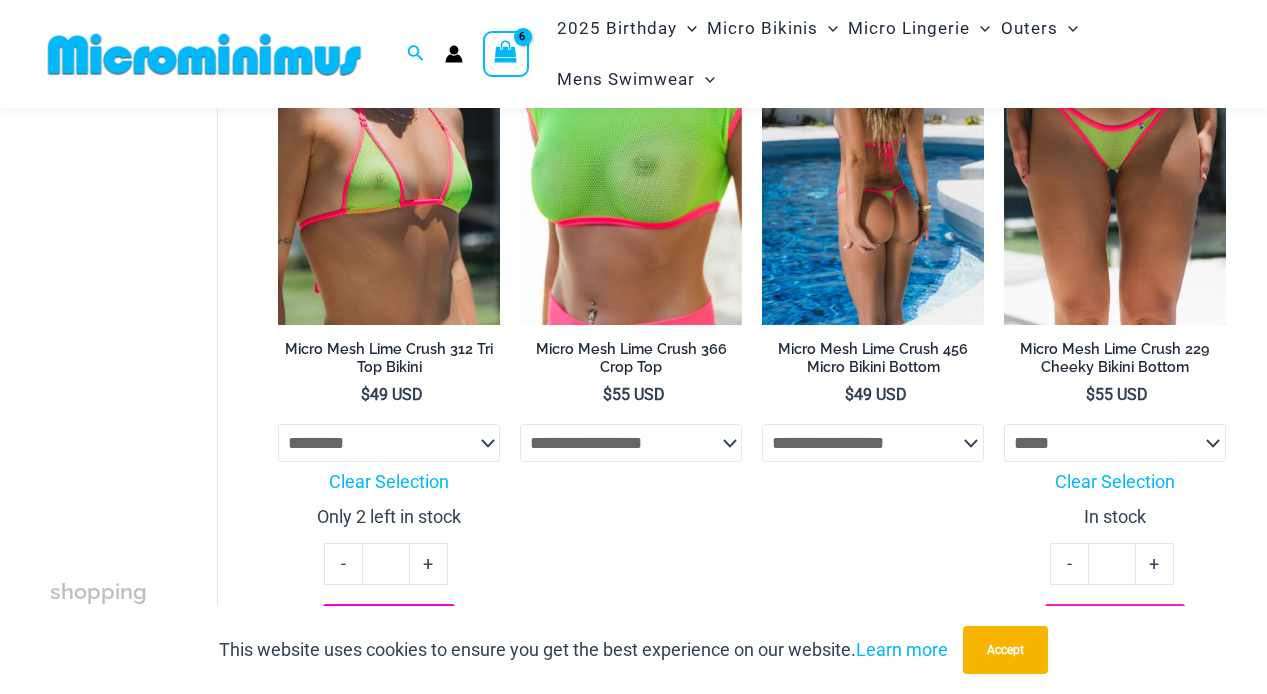 click on "**********" 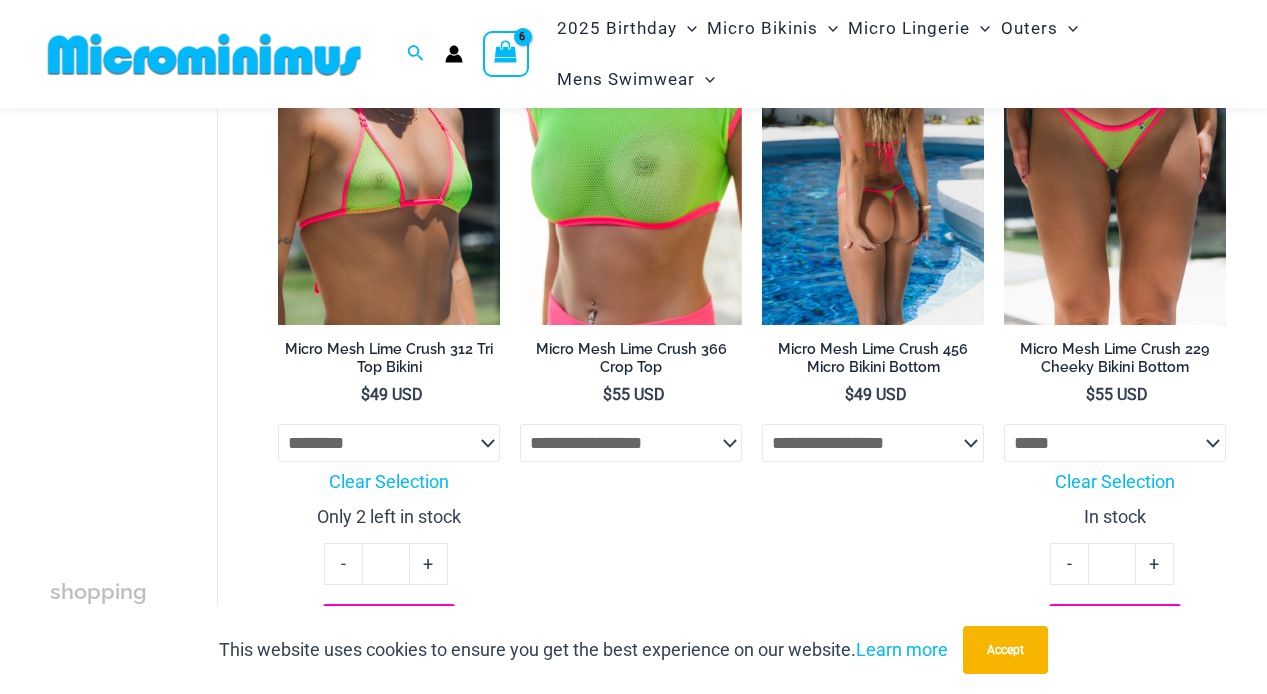 select on "*******" 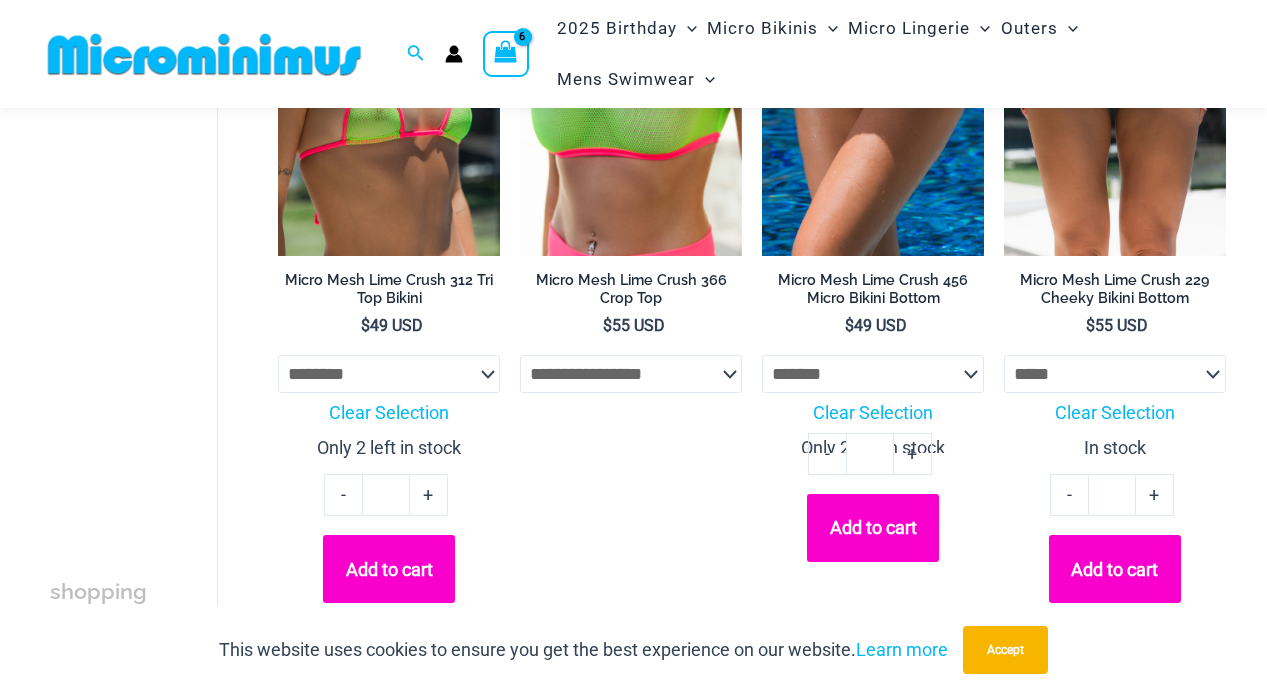 scroll, scrollTop: 3142, scrollLeft: 0, axis: vertical 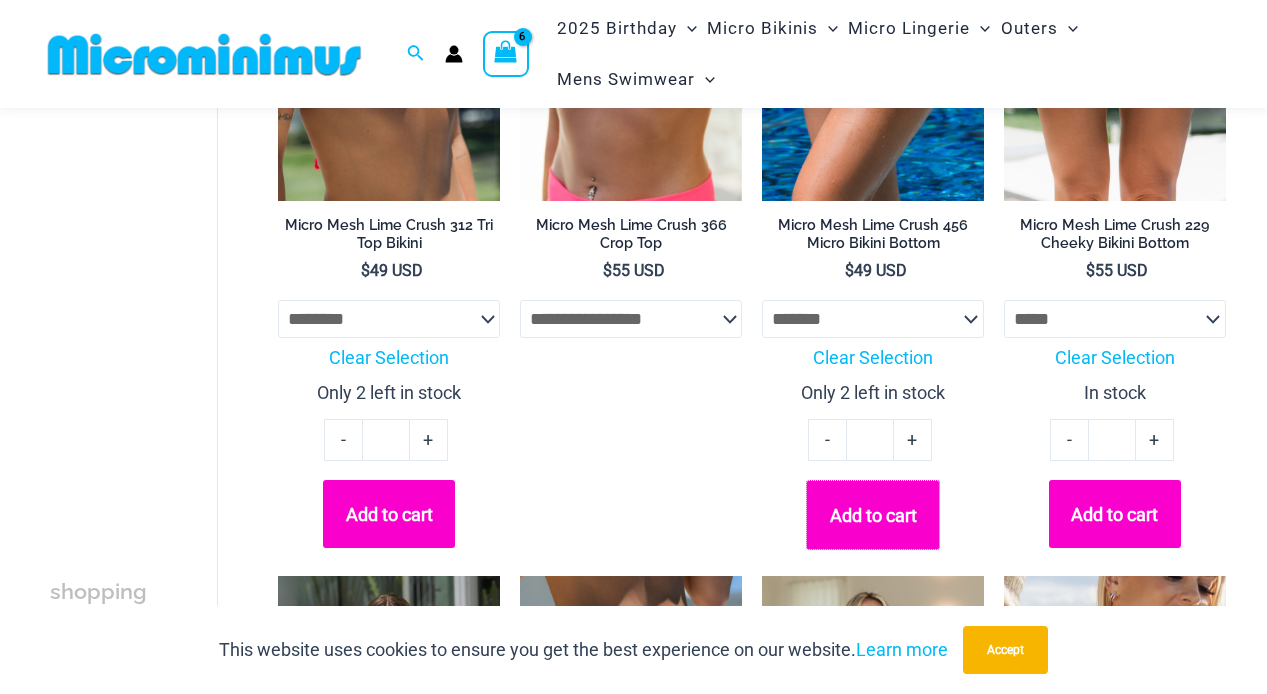 click on "Add to cart" 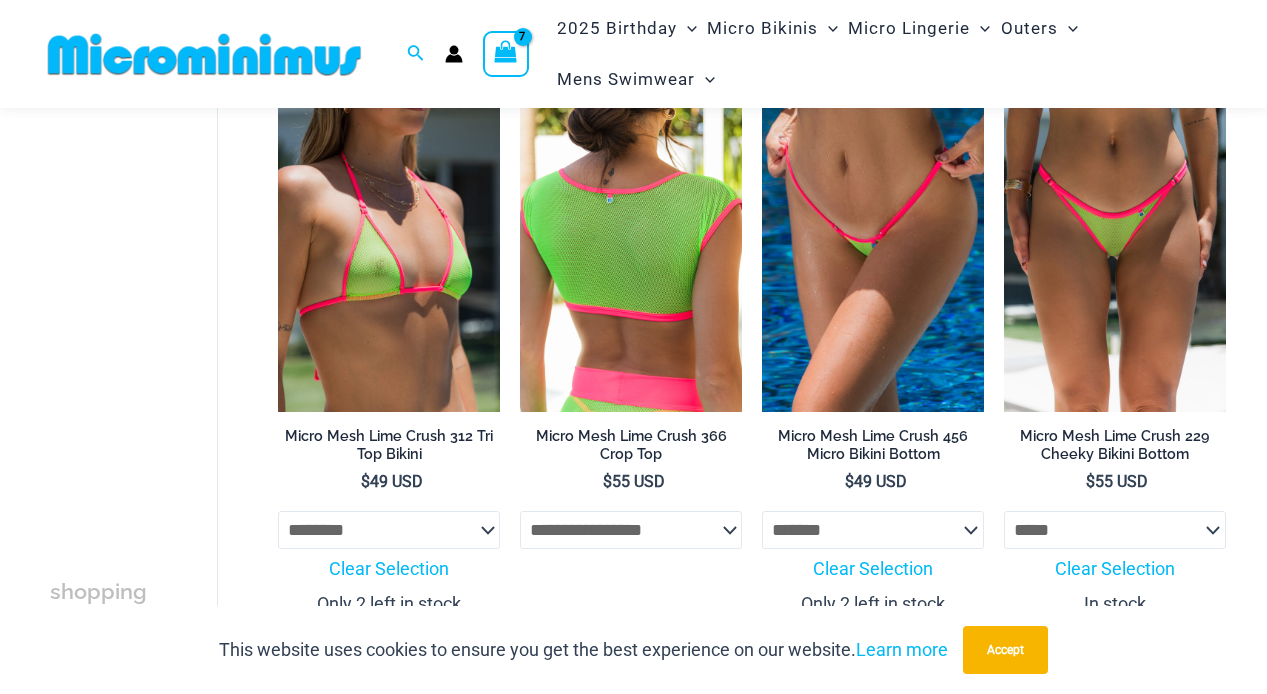 scroll, scrollTop: 2940, scrollLeft: 0, axis: vertical 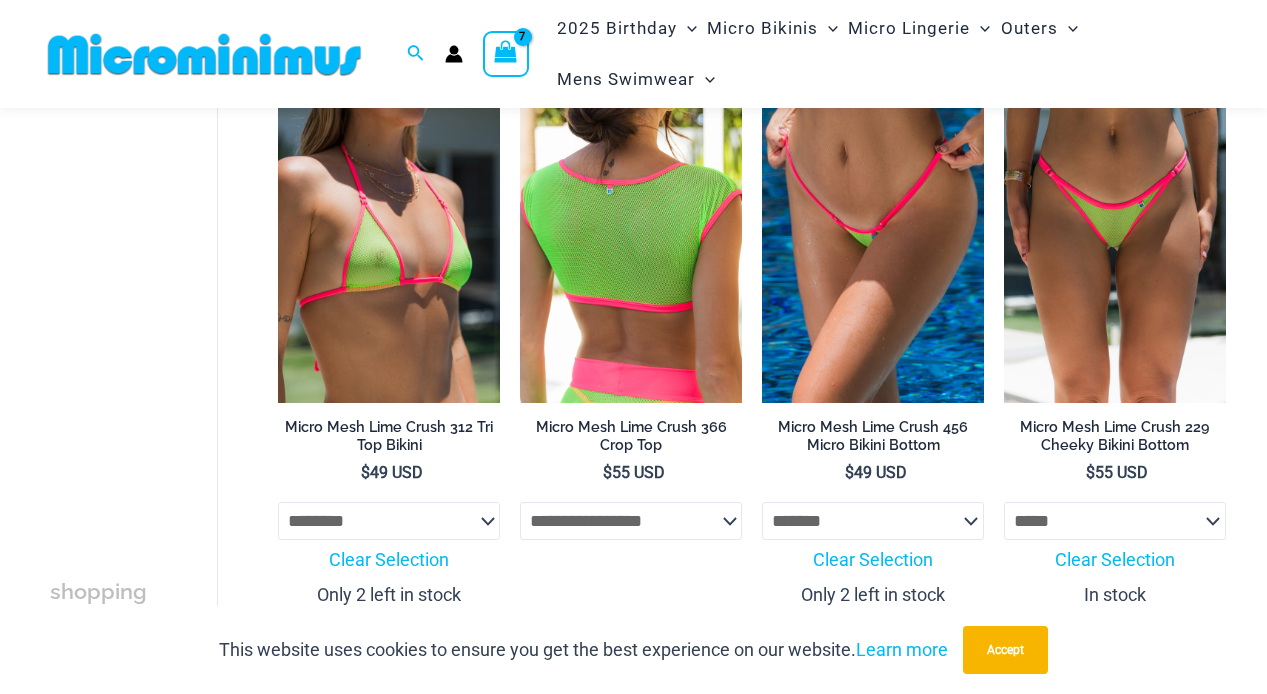 click on "**********" 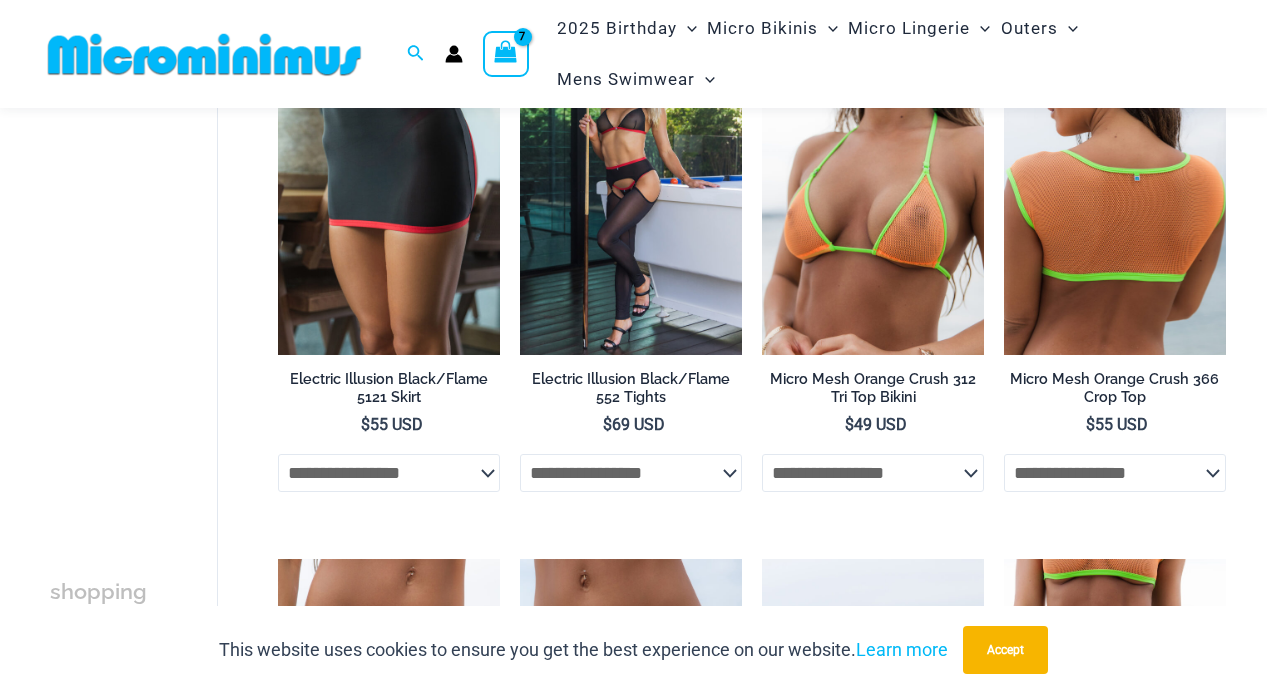 scroll, scrollTop: 1911, scrollLeft: 0, axis: vertical 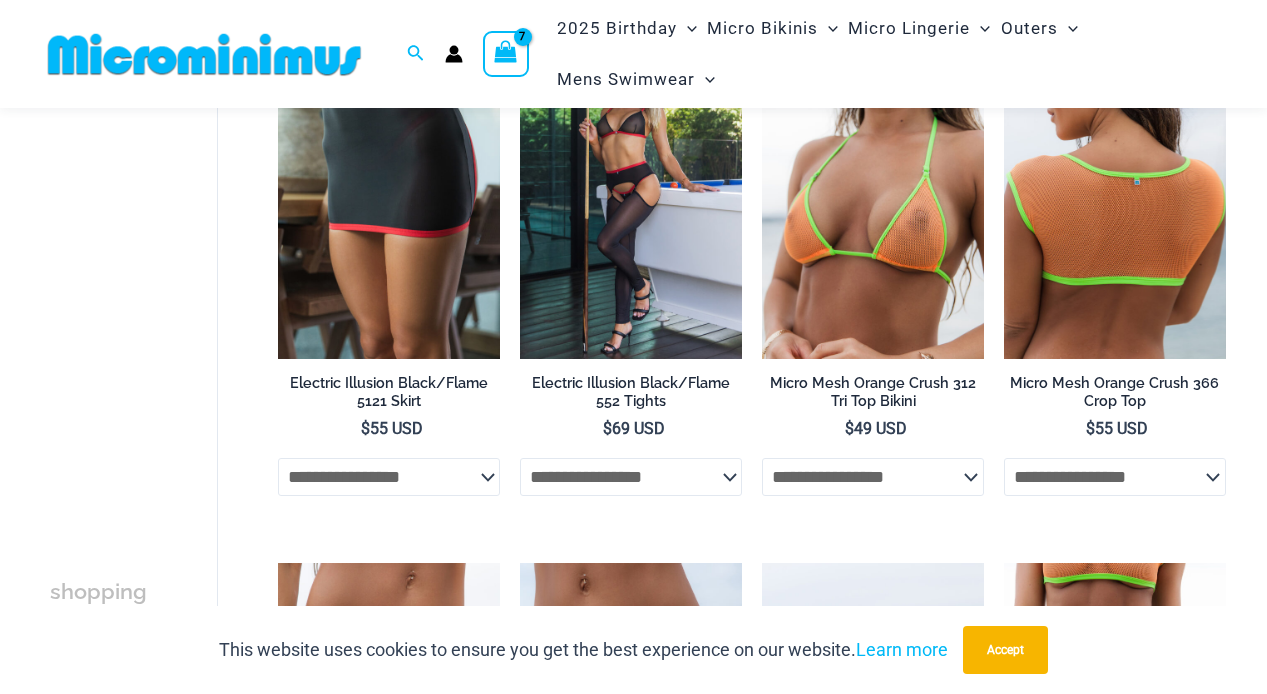 click on "**********" 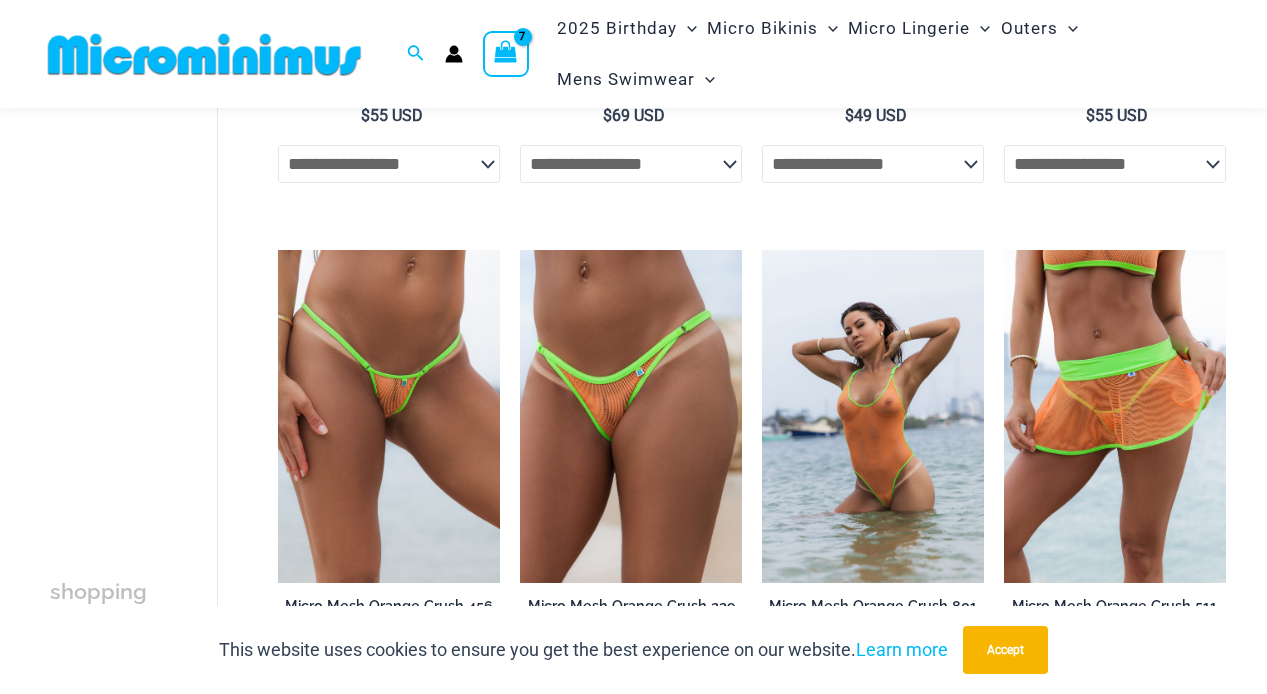 scroll, scrollTop: 2508, scrollLeft: 0, axis: vertical 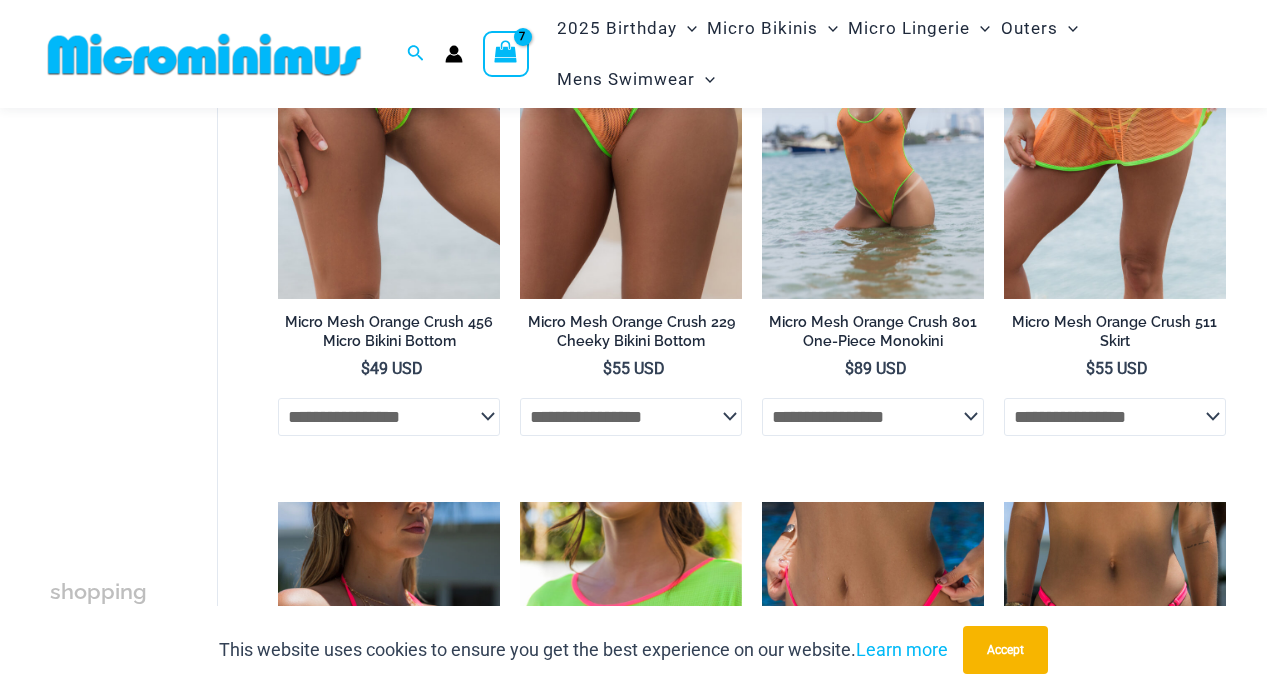 click on "Bond Shiny Pink 285 Cheeky Bikini Bottom - large
Minus Quantity -
Bond Shiny Pink 285 Cheeky Bikini Bottom - large quantity
*
Plus Quantity + $ 59 USD
Bond Shiny Pink 492 Thong Bikini Bottom - x-large
Minus Quantity -
Bond Shiny Pink 492 Thong Bikini Bottom - x-large quantity
*
Plus Quantity + $ 55 USD
Bond Shiny Pink 312 Tri Top Bikini - xxx-large
Minus Quantity -
Bond Shiny Pink 312 Tri Top Bikini - xxx-large quantity
*
Plus Quantity + $ 49 USD
Micro Mesh Lime Crush 312 Tri Top Bikini - xxx-large
Minus Quantity -
*
Plus Quantity + $ 39.20 USD You saved  $" at bounding box center (501, 54) 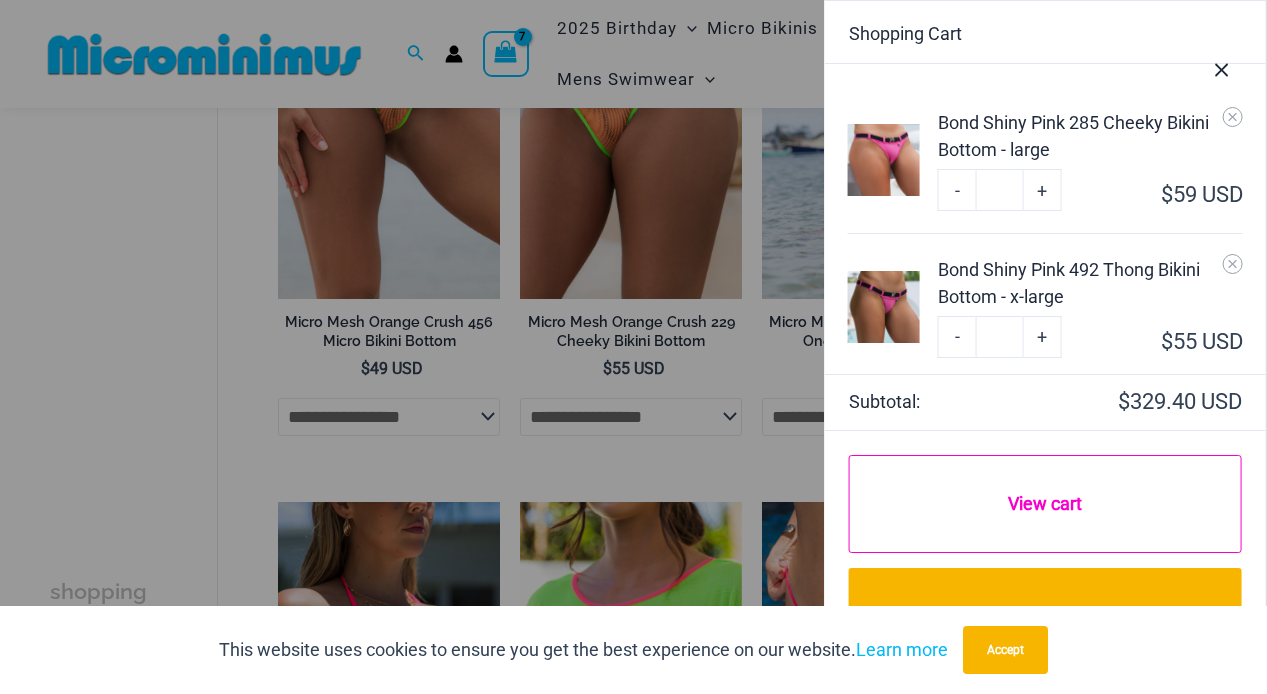 click on "View cart" at bounding box center [1045, 504] 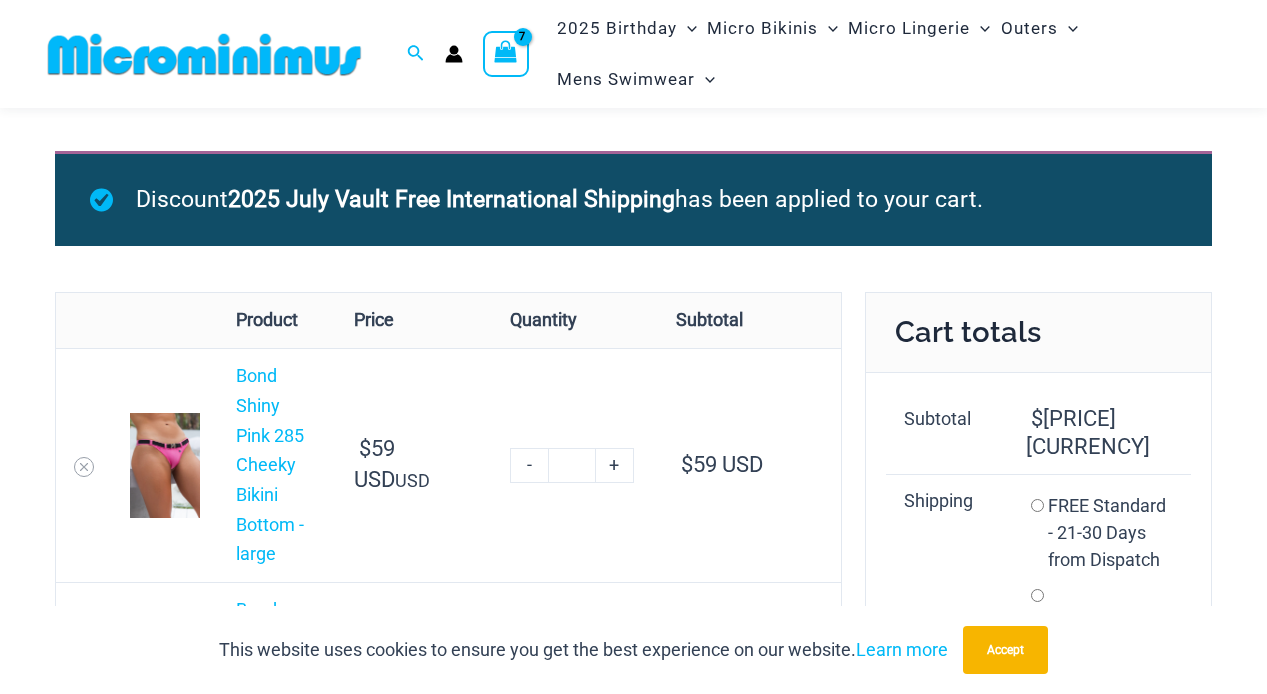 scroll, scrollTop: 0, scrollLeft: 0, axis: both 